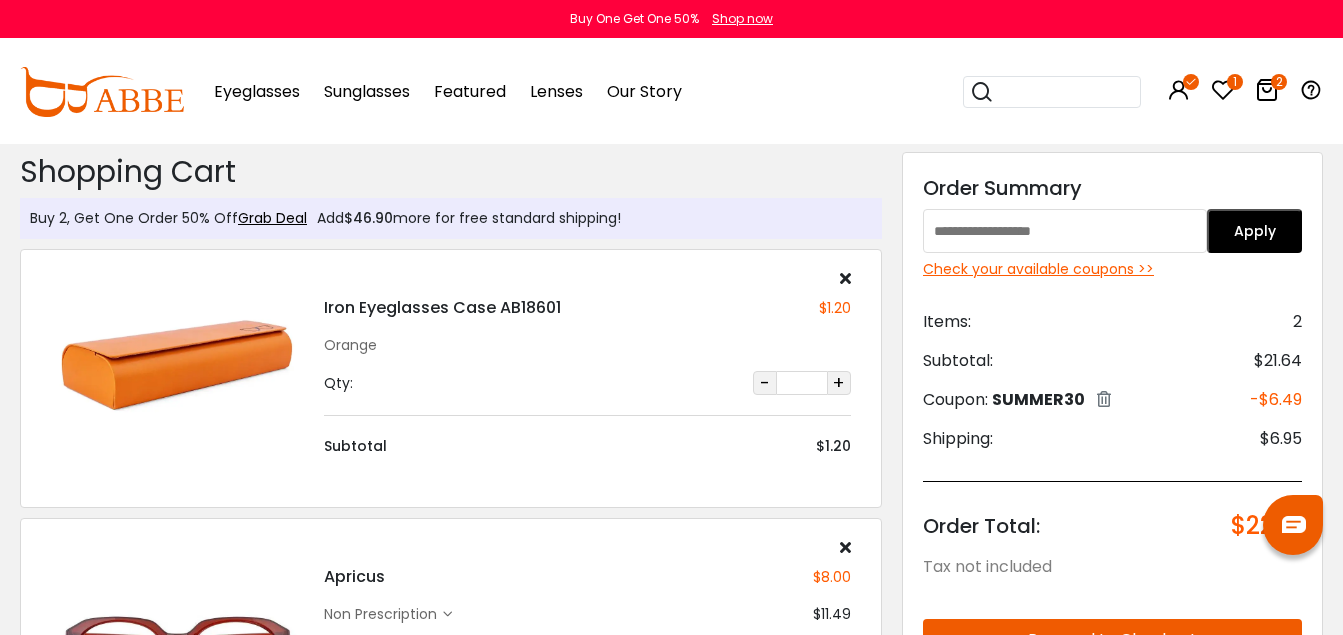 scroll, scrollTop: 0, scrollLeft: 0, axis: both 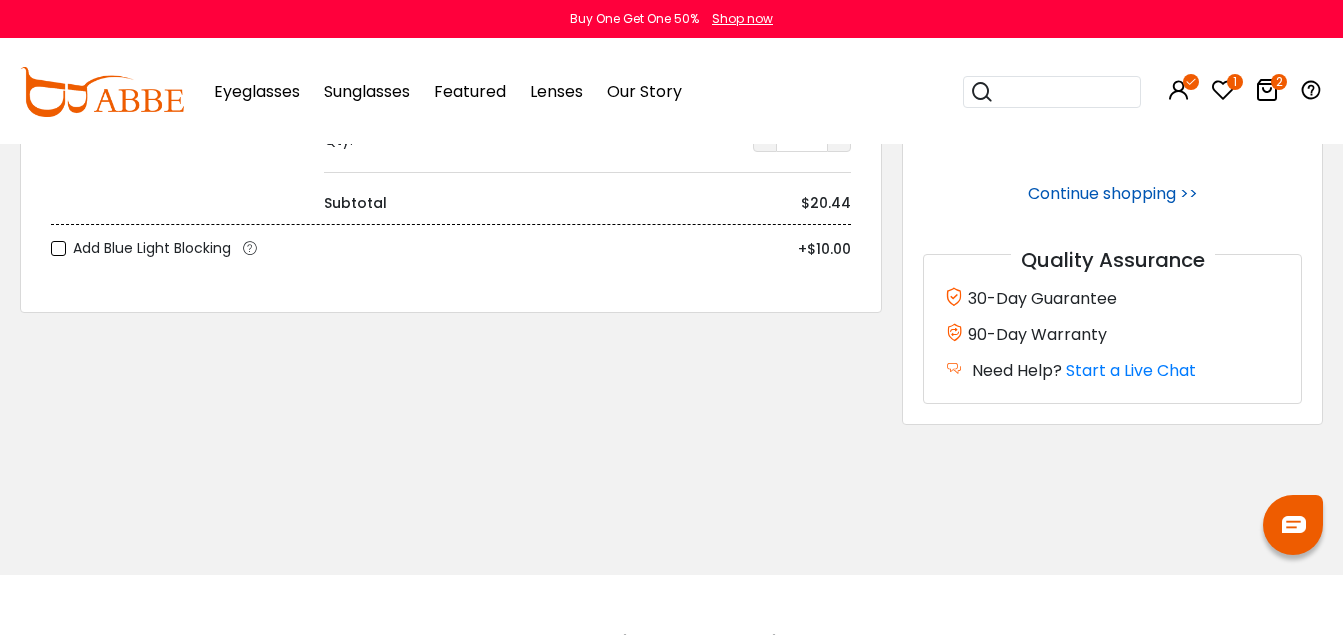 click on "Continue shopping >>" at bounding box center (1113, 193) 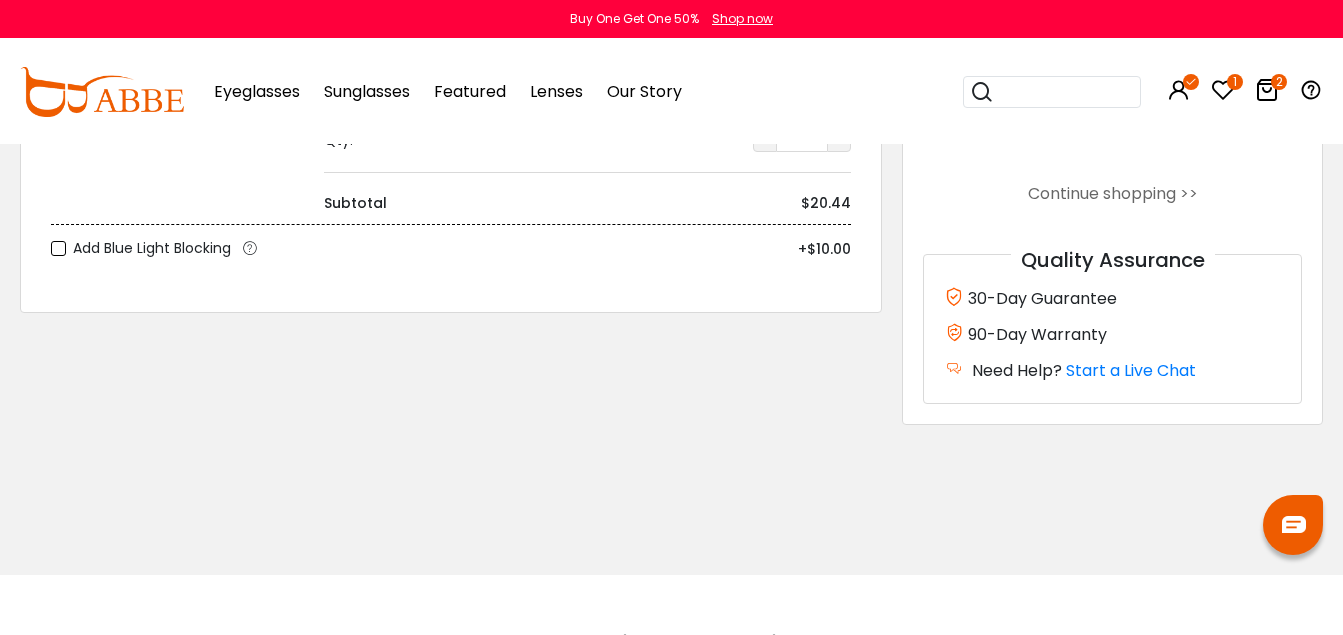 click on "Discount Code:
Order Summary
Apply
Check your available coupons >>
Items:
2
Subtotal:
$21.64
Coupon:
SUMMER30
-$6.49
Shipping:
$6.95
Order Total:
$22.10
Tax not included
Proceed to Checkout
Continue shopping >>
Quality Assurance
30-Day Guarantee
90-Day Warranty
Need Help?
Start a Live Chat" at bounding box center [1112, 14] 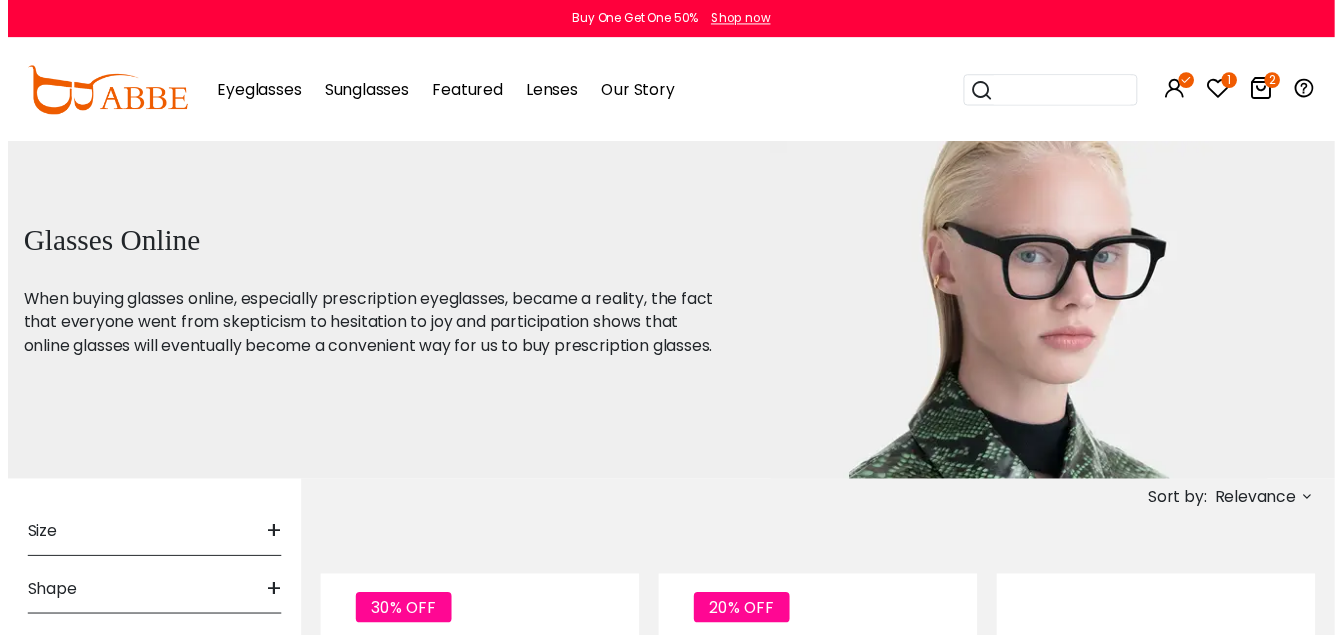scroll, scrollTop: 0, scrollLeft: 0, axis: both 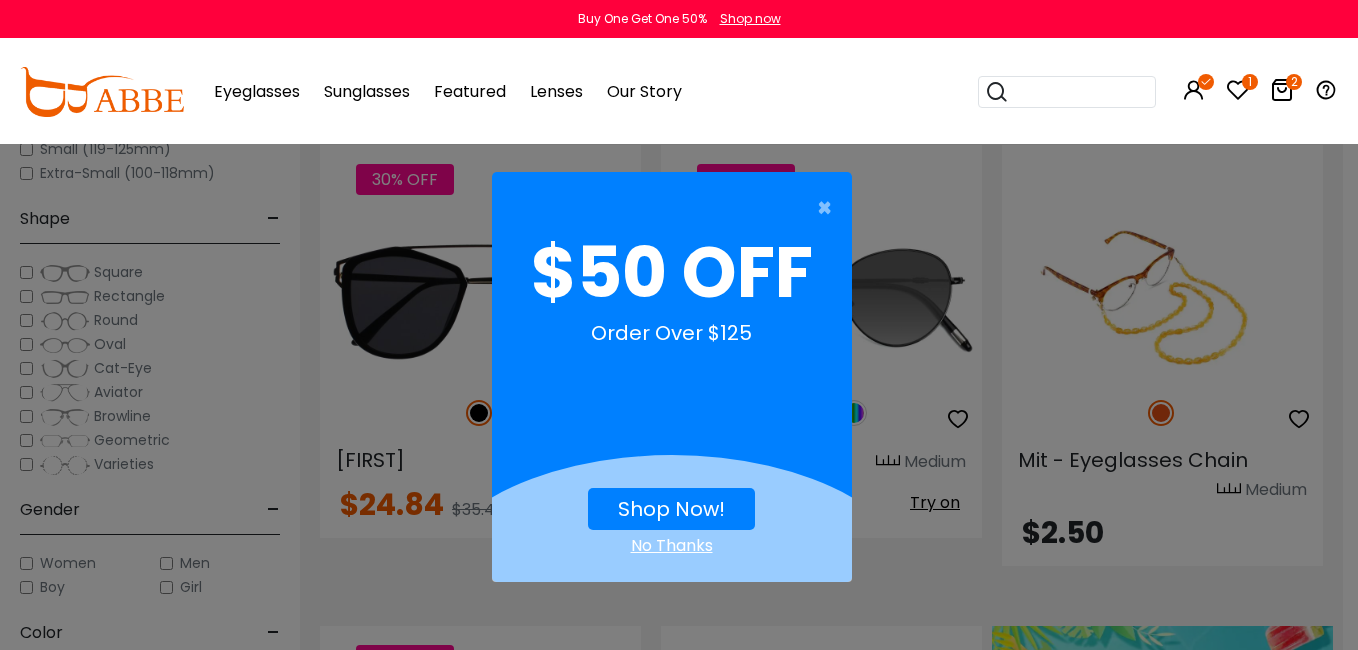click on "Shop Now!" at bounding box center (671, 509) 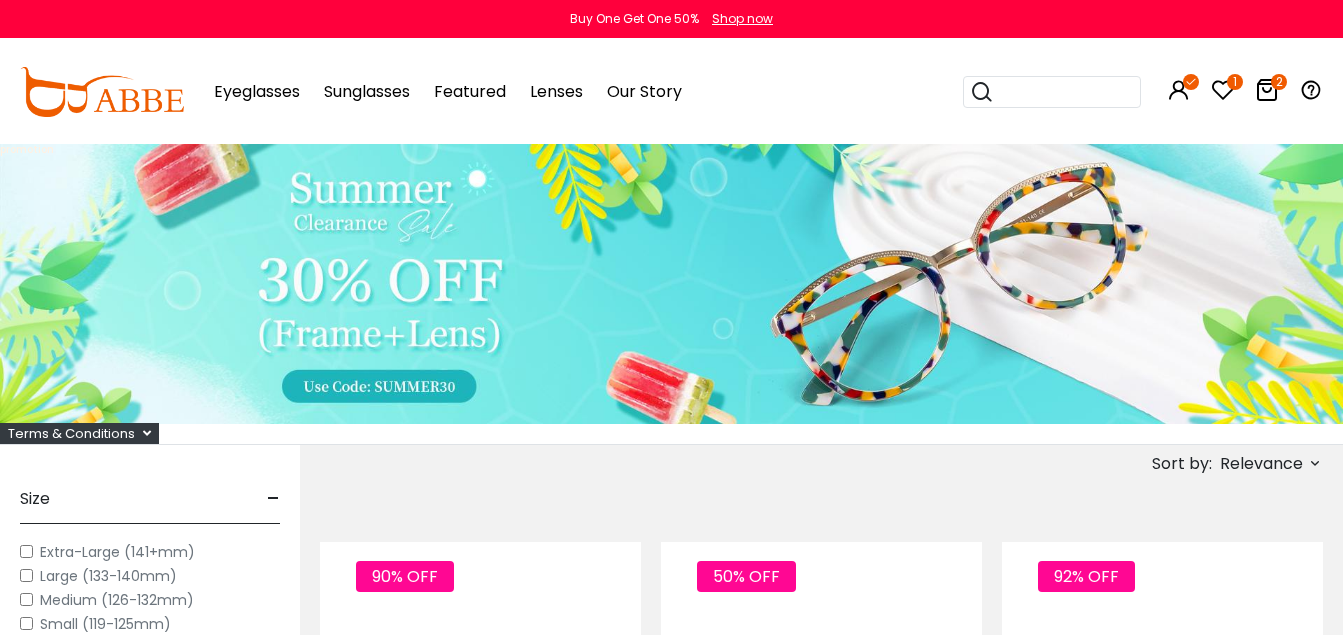 scroll, scrollTop: 0, scrollLeft: 0, axis: both 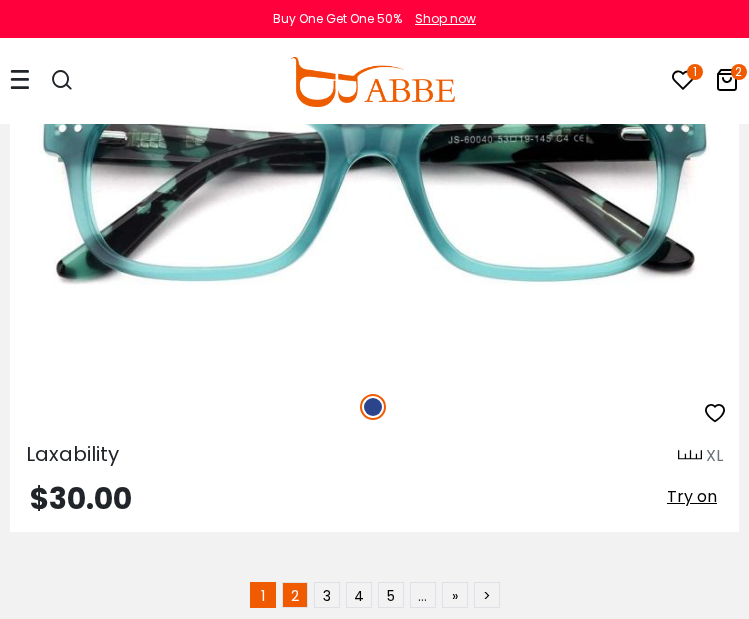 click on "2" at bounding box center (295, 595) 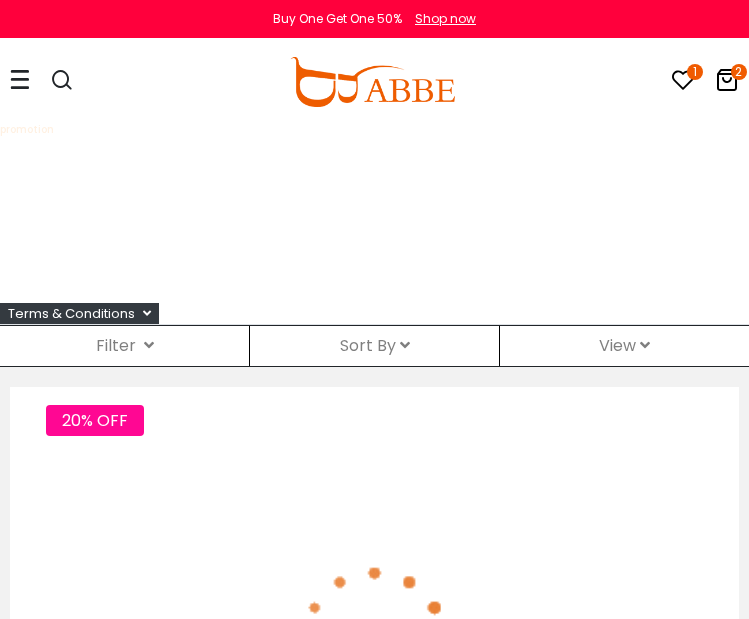 scroll, scrollTop: 0, scrollLeft: 0, axis: both 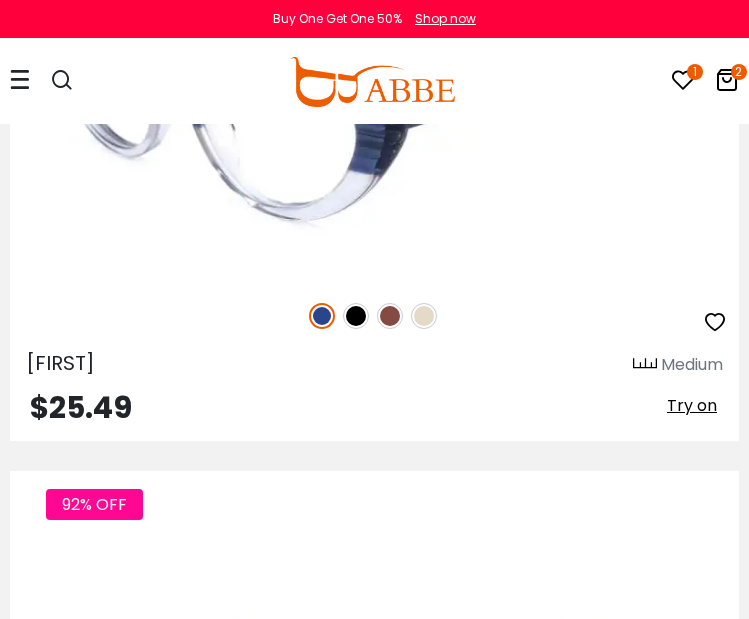 click at bounding box center [390, 316] 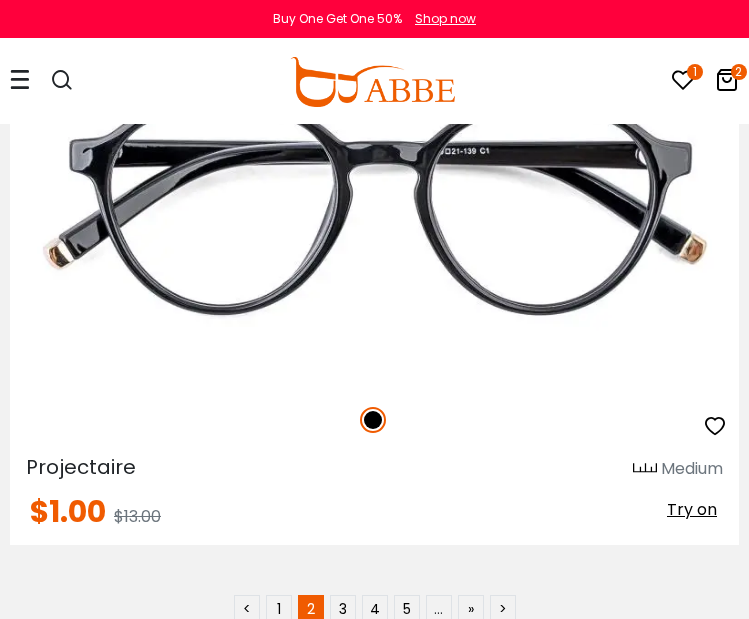 scroll, scrollTop: 37428, scrollLeft: 0, axis: vertical 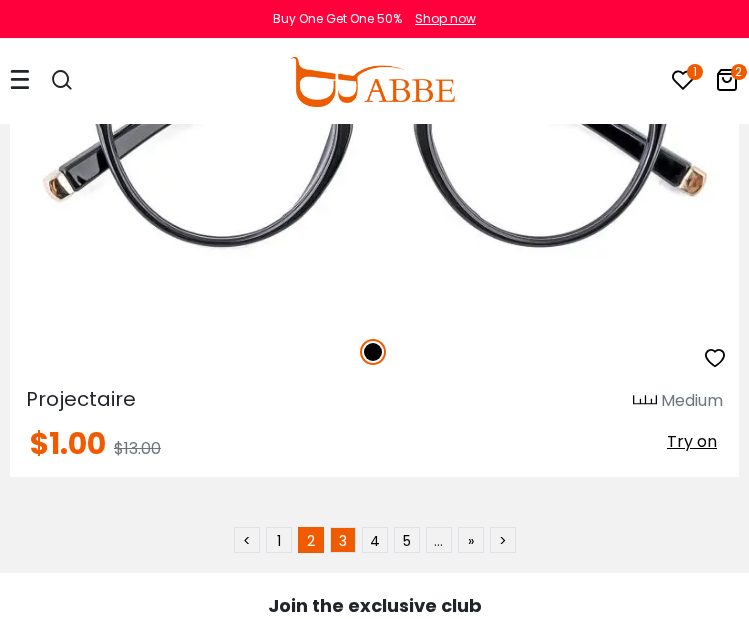 click on "3" at bounding box center [343, 540] 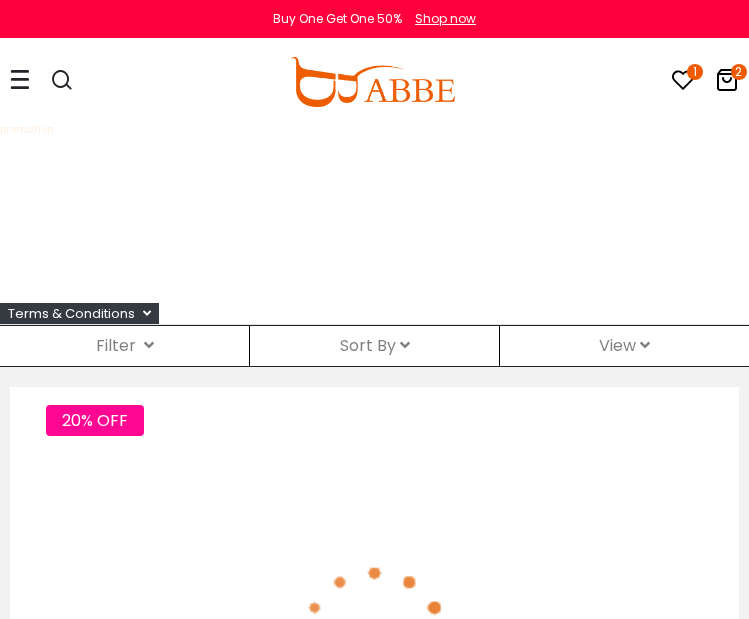 scroll, scrollTop: 0, scrollLeft: 0, axis: both 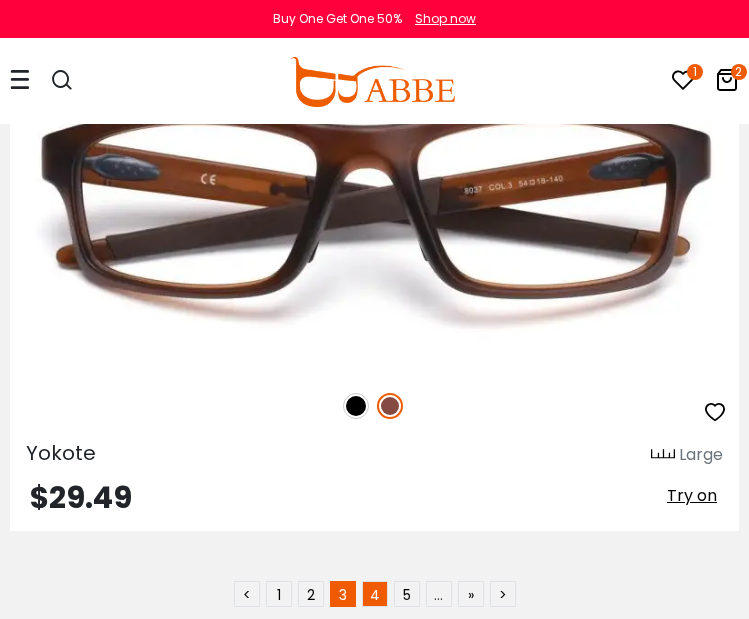 click on "4" at bounding box center (375, 594) 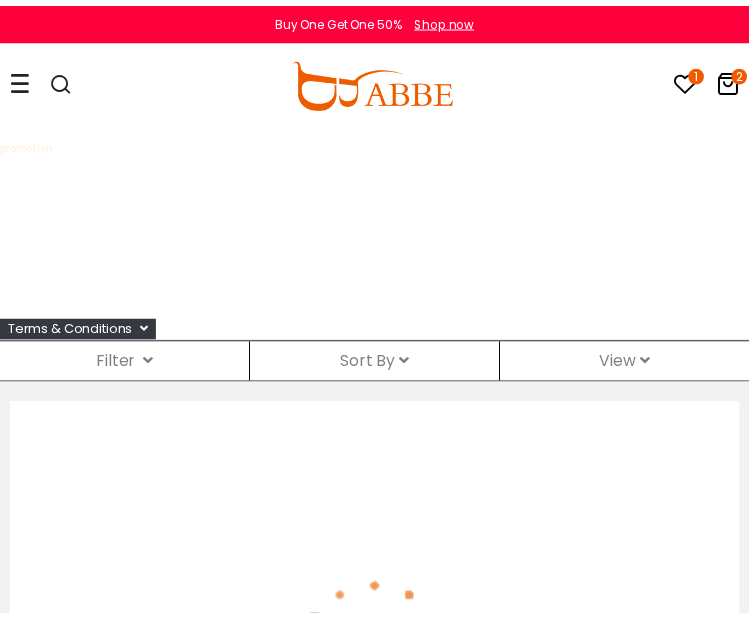scroll, scrollTop: 0, scrollLeft: 0, axis: both 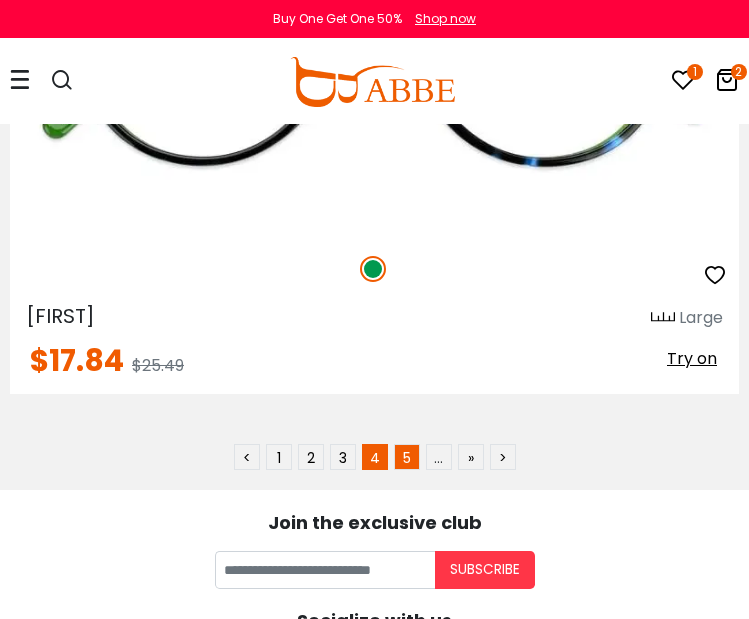 click on "5" at bounding box center [407, 457] 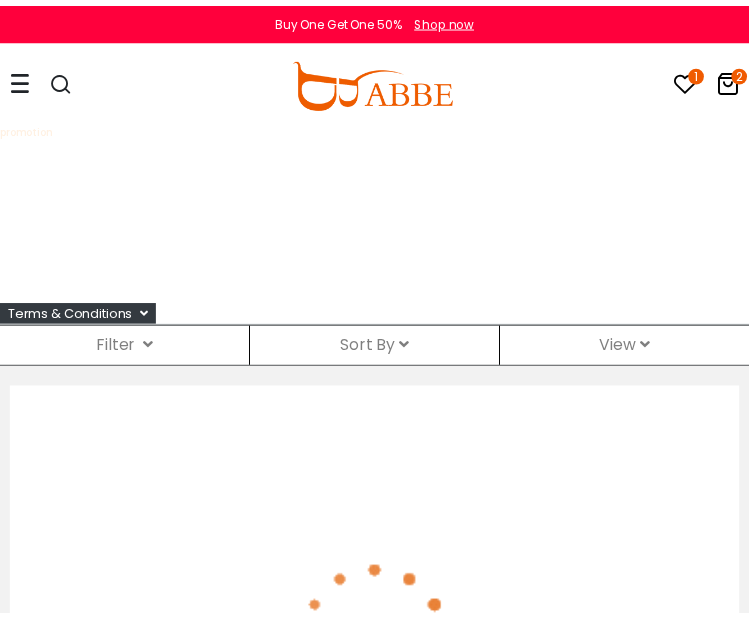 scroll, scrollTop: 0, scrollLeft: 0, axis: both 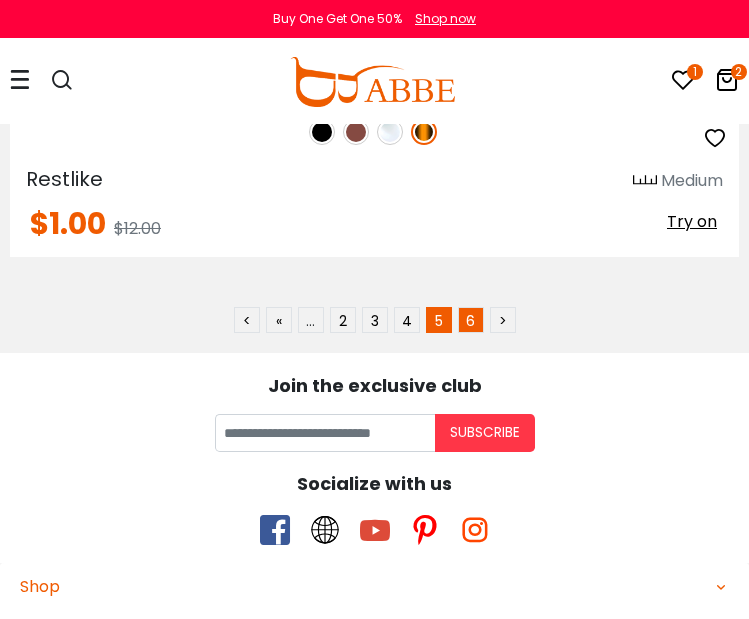 click on "6" at bounding box center (471, 320) 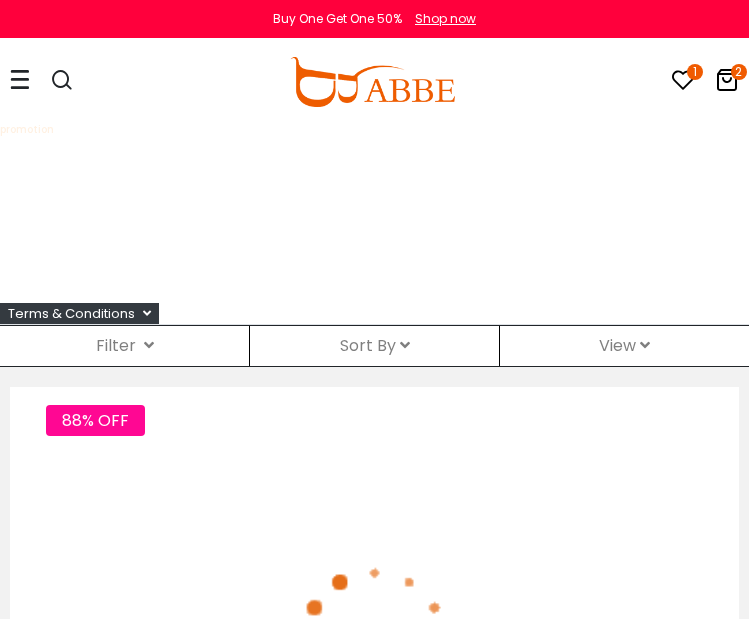 scroll, scrollTop: 0, scrollLeft: 0, axis: both 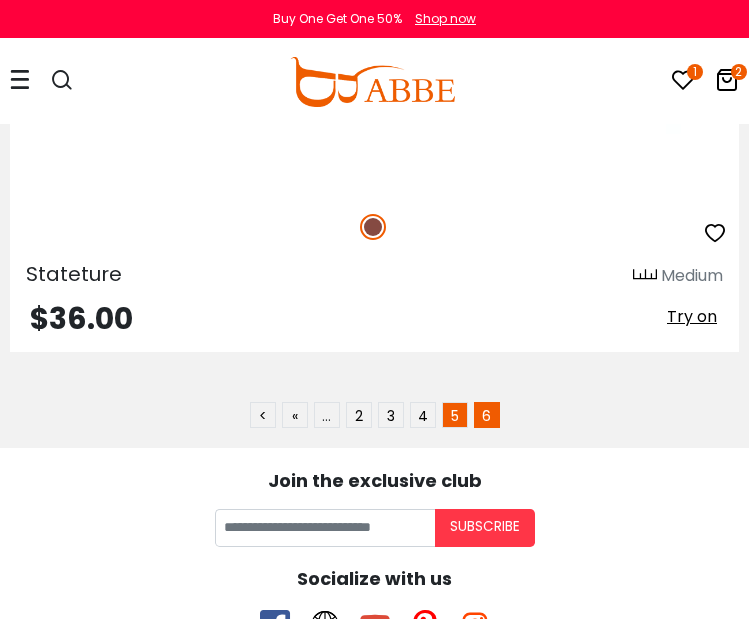 click on "5" at bounding box center [455, 415] 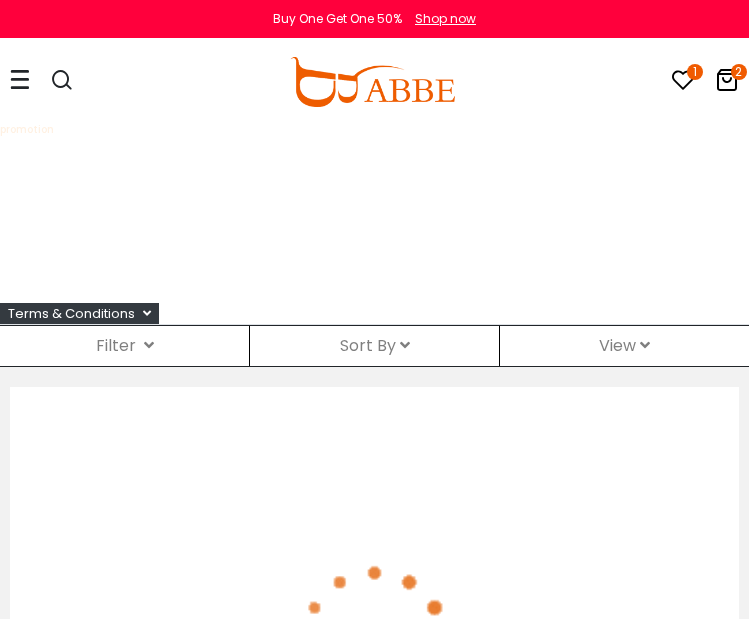 scroll, scrollTop: 0, scrollLeft: 0, axis: both 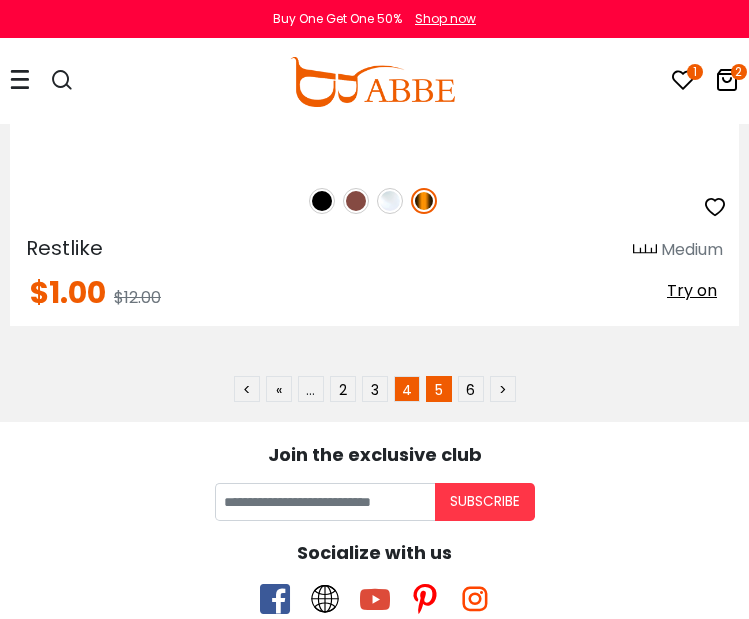click on "4" at bounding box center [407, 389] 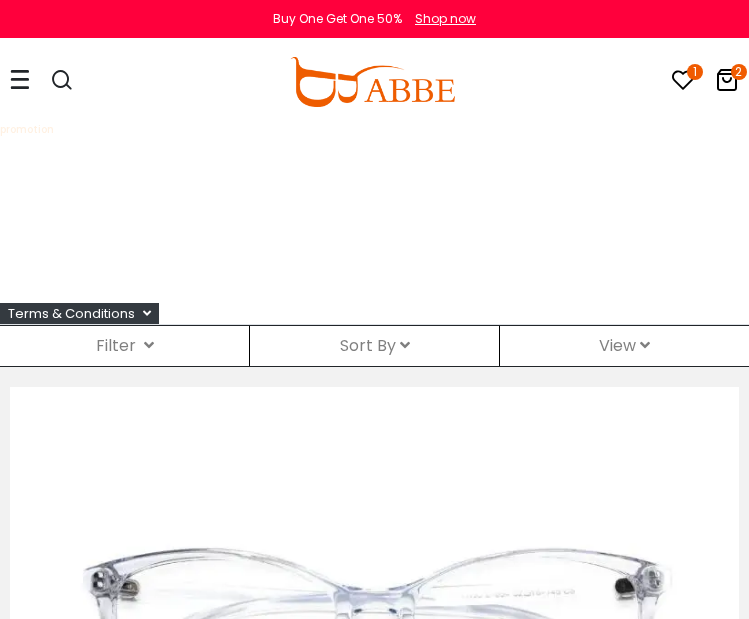 scroll, scrollTop: 0, scrollLeft: 0, axis: both 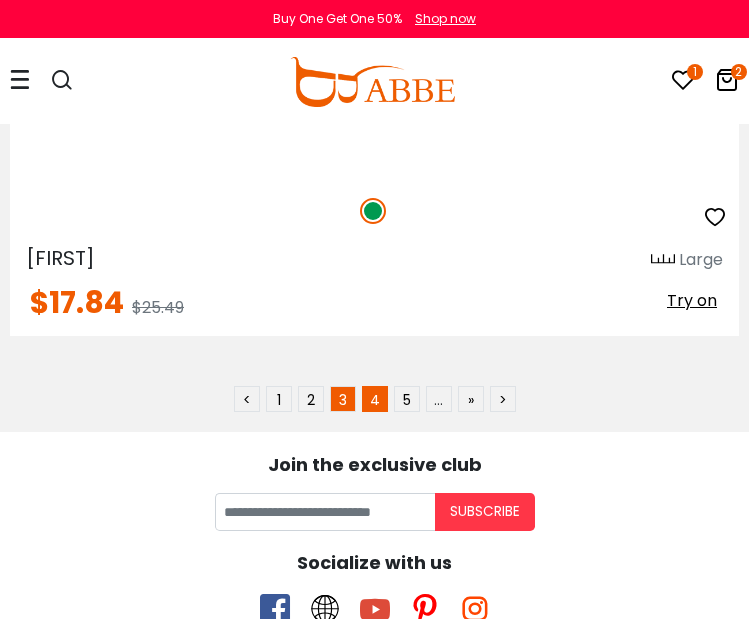 click on "3" at bounding box center [343, 399] 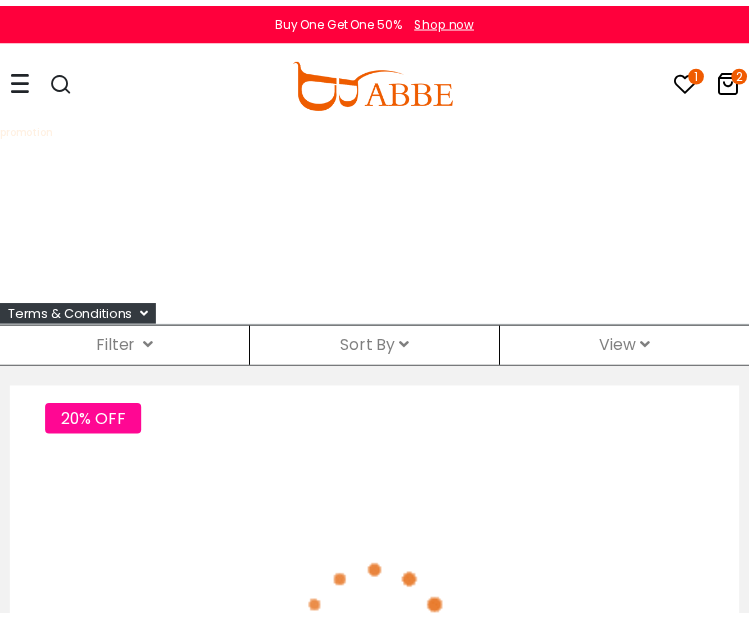 scroll, scrollTop: 0, scrollLeft: 0, axis: both 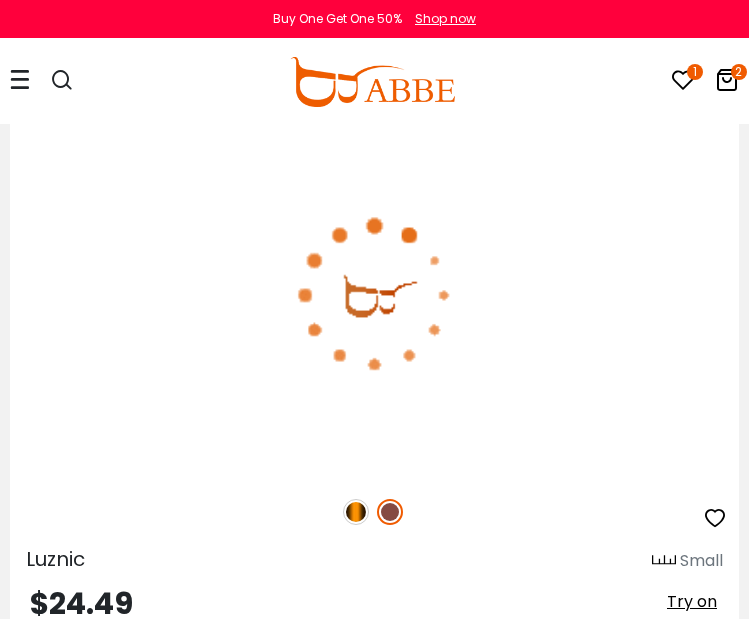 click at bounding box center (356, 512) 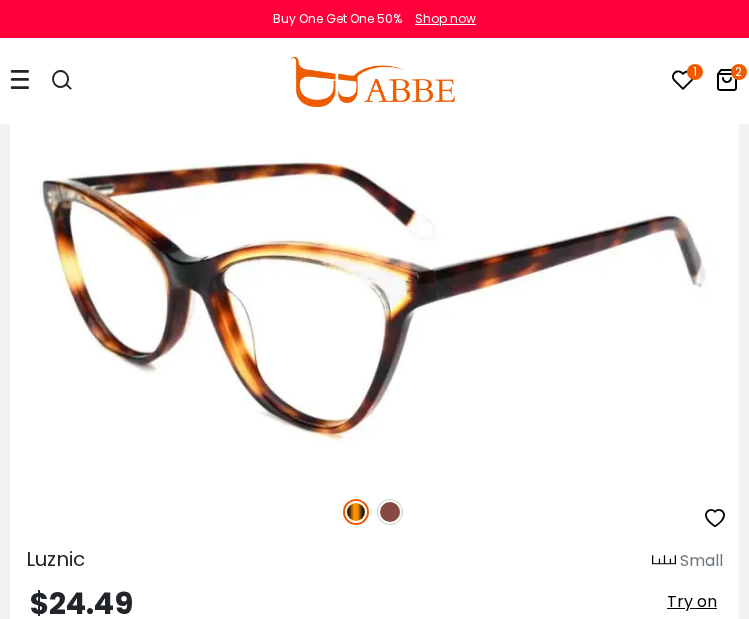 click at bounding box center (390, 512) 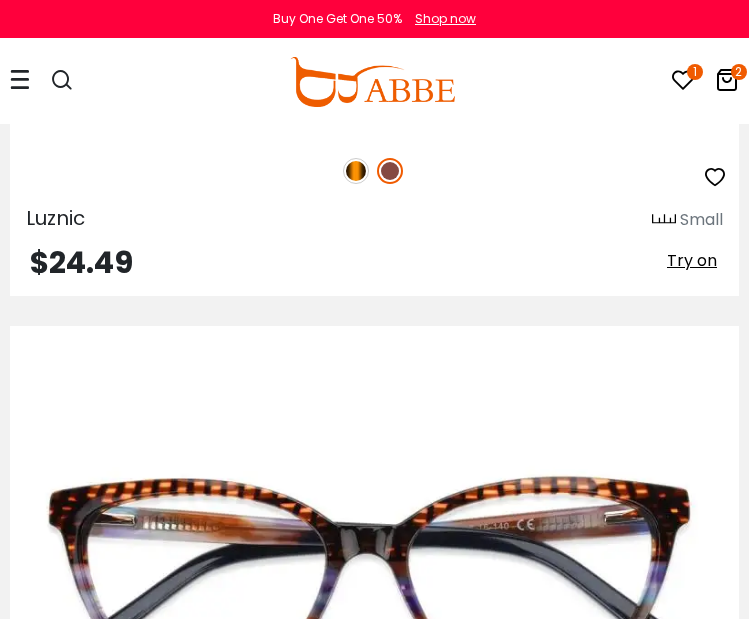 scroll, scrollTop: 12413, scrollLeft: 0, axis: vertical 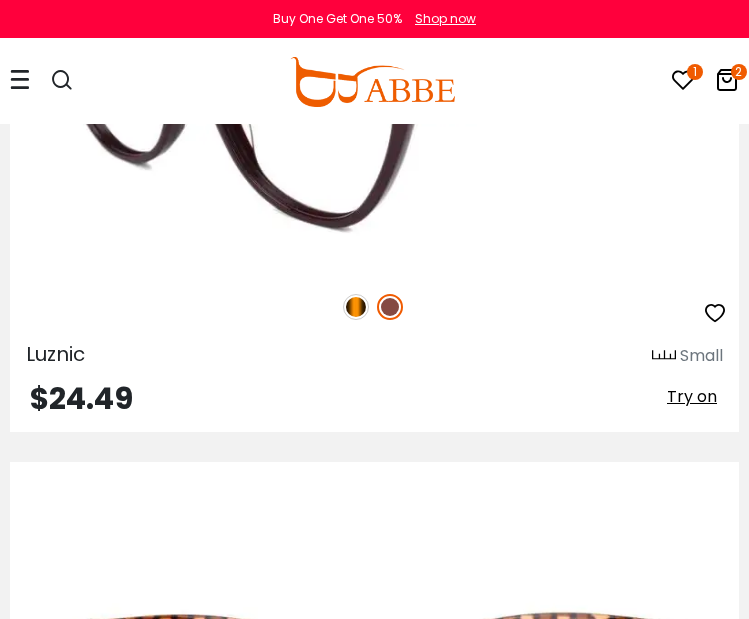 click at bounding box center (715, 313) 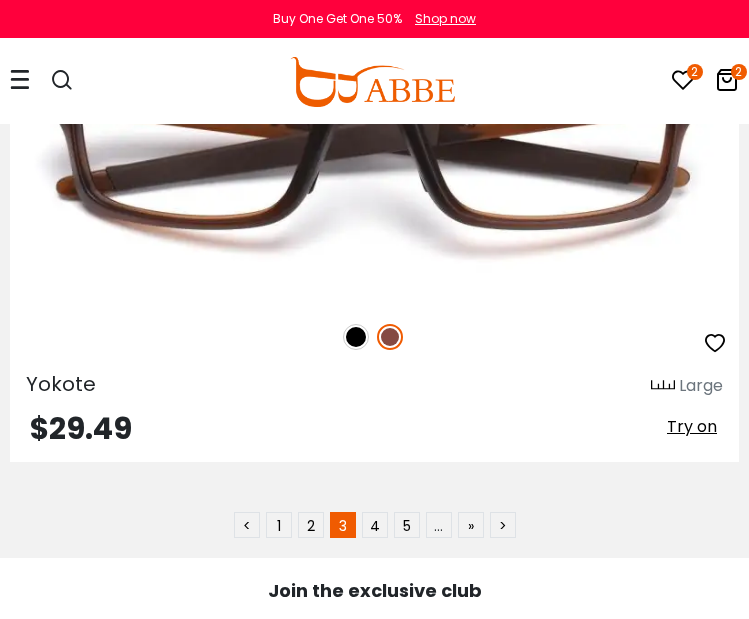 scroll, scrollTop: 37307, scrollLeft: 0, axis: vertical 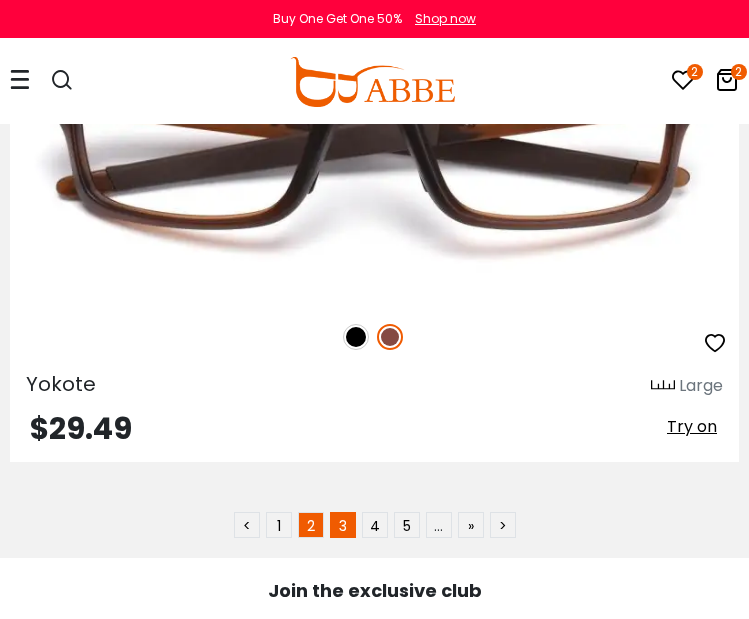 click on "2" at bounding box center [311, 525] 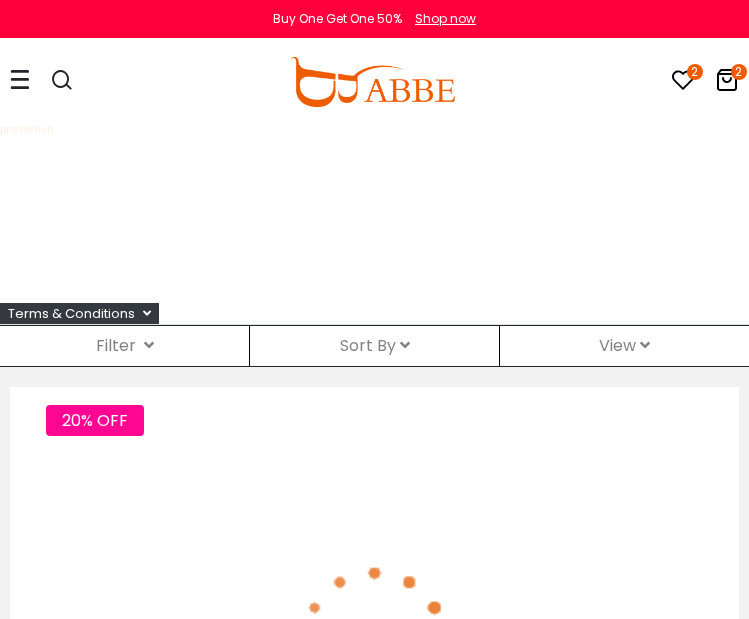 scroll, scrollTop: 0, scrollLeft: 0, axis: both 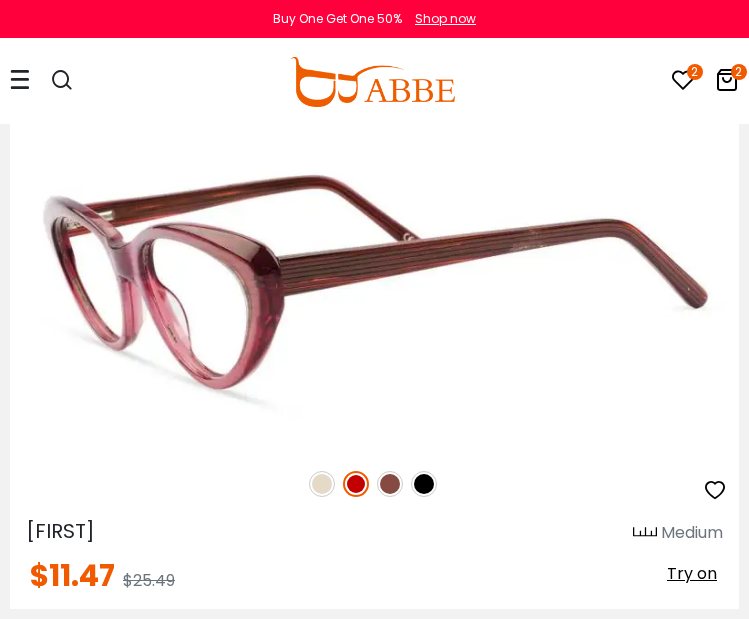 click at bounding box center [715, 490] 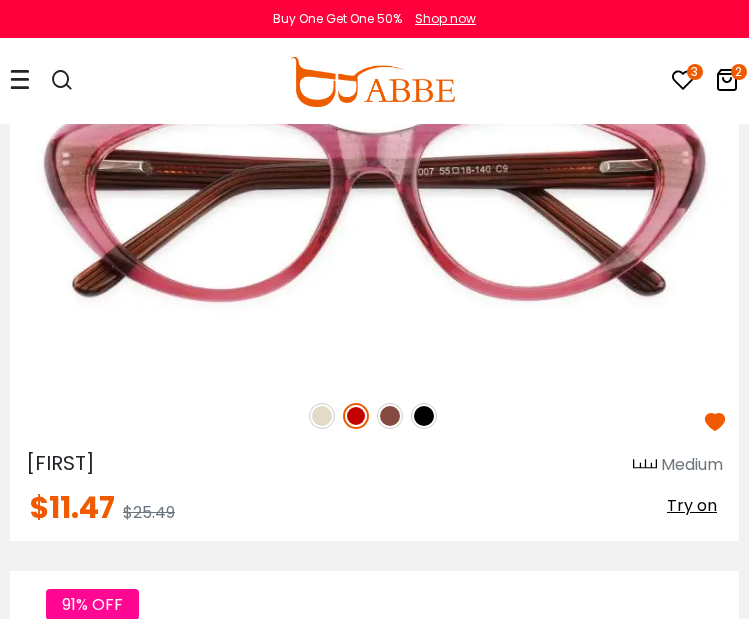 scroll, scrollTop: 20939, scrollLeft: 0, axis: vertical 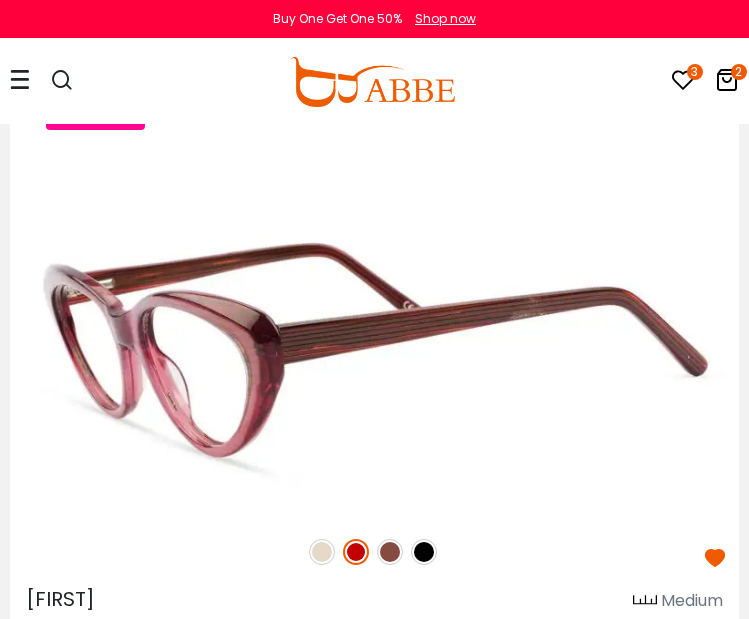 click at bounding box center [390, 552] 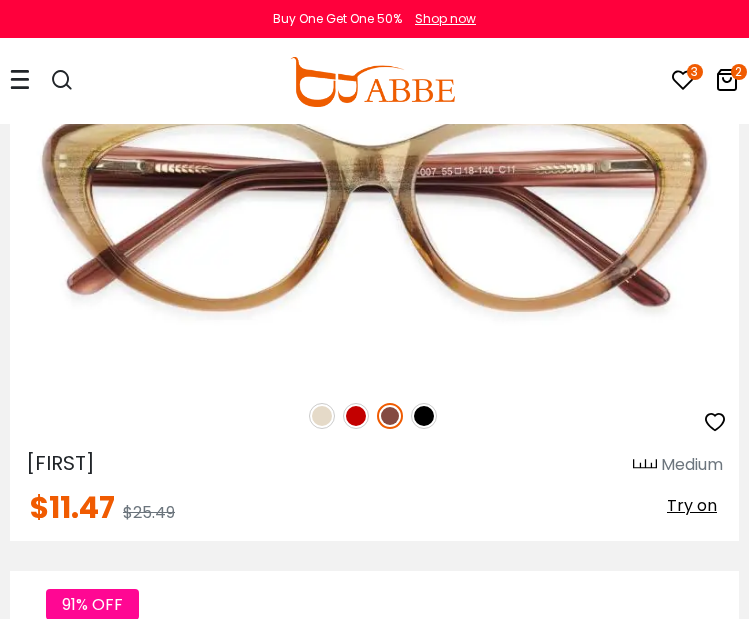 scroll, scrollTop: 21007, scrollLeft: 0, axis: vertical 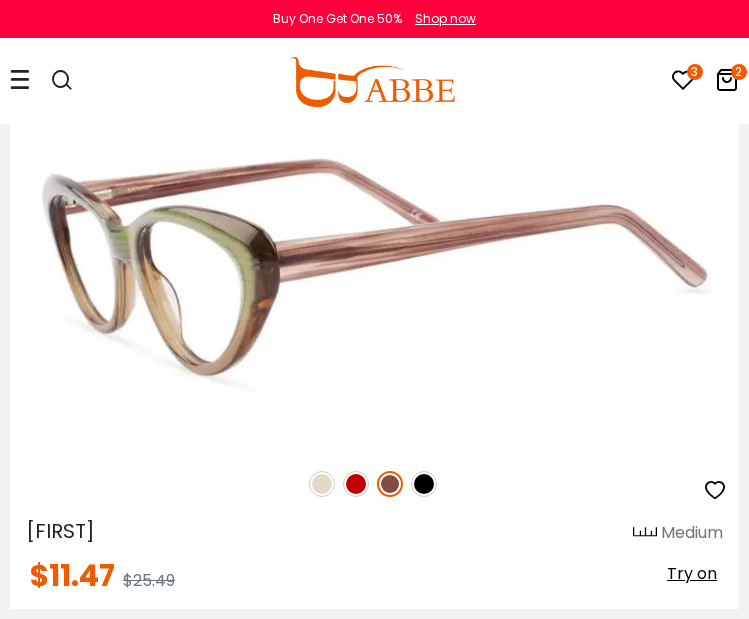 click at bounding box center [424, 484] 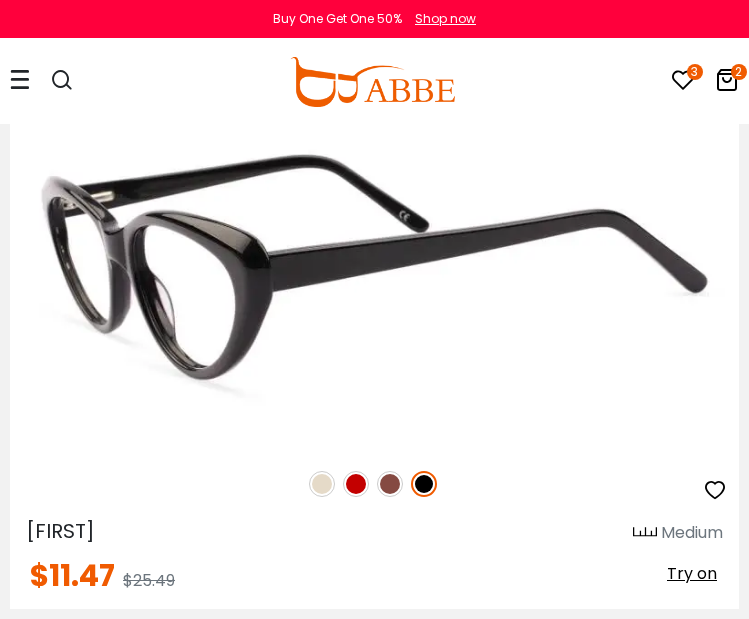 click at bounding box center (390, 484) 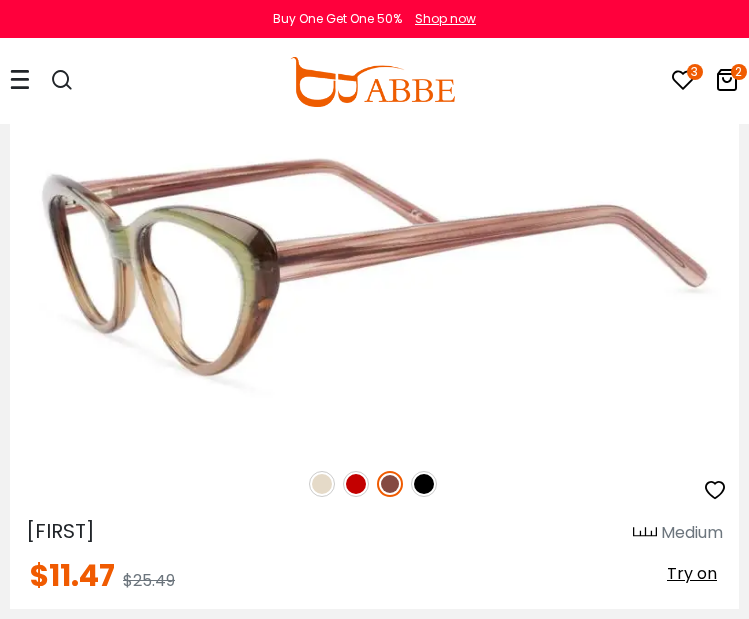 click at bounding box center [390, 484] 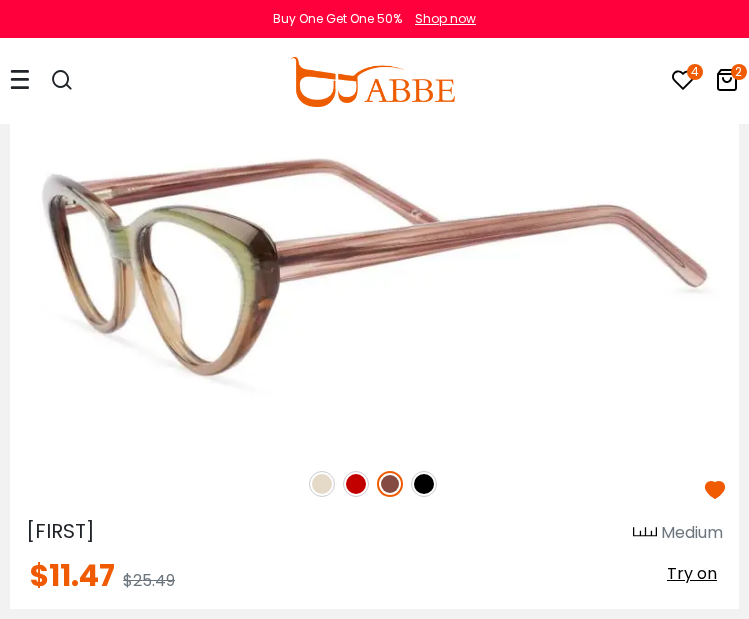 click at bounding box center [322, 484] 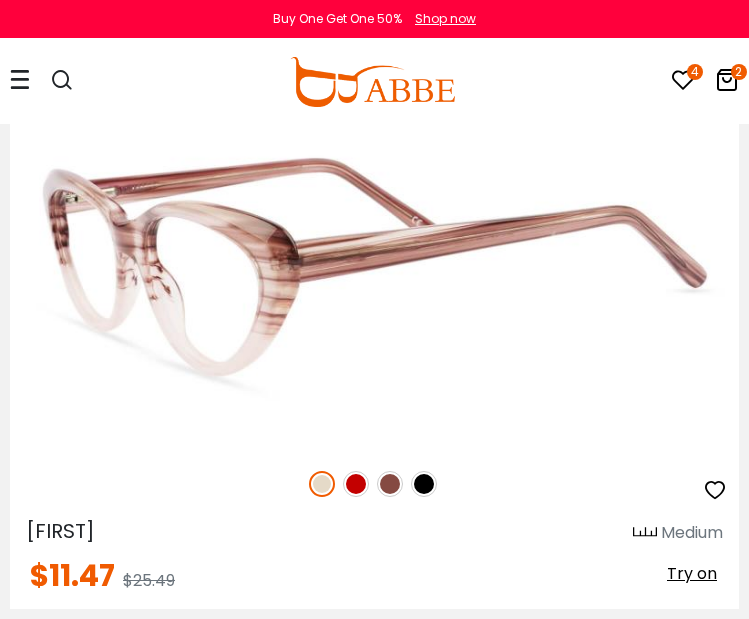 click at bounding box center (356, 484) 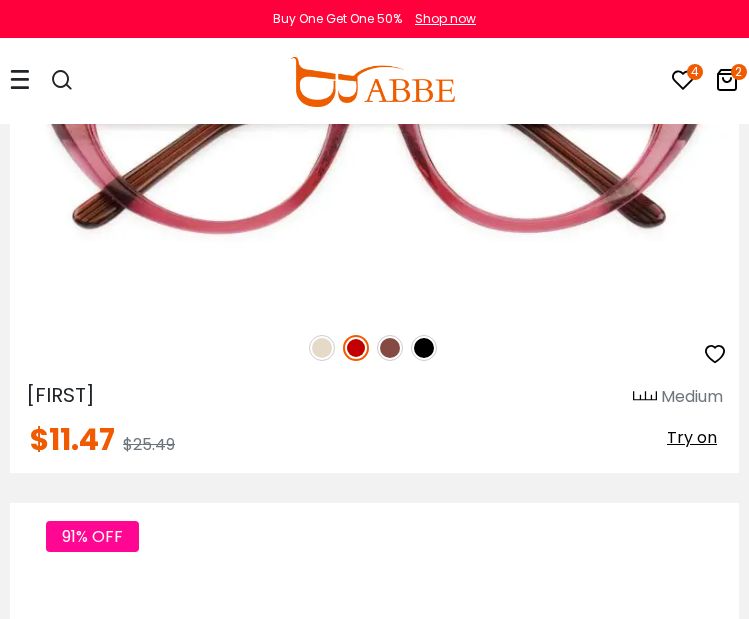 scroll, scrollTop: 20939, scrollLeft: 0, axis: vertical 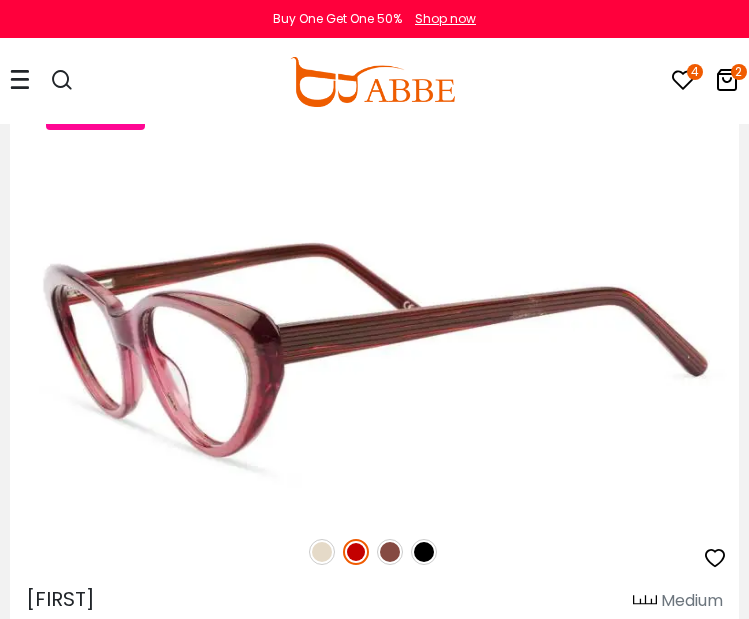 click at bounding box center [374, 335] 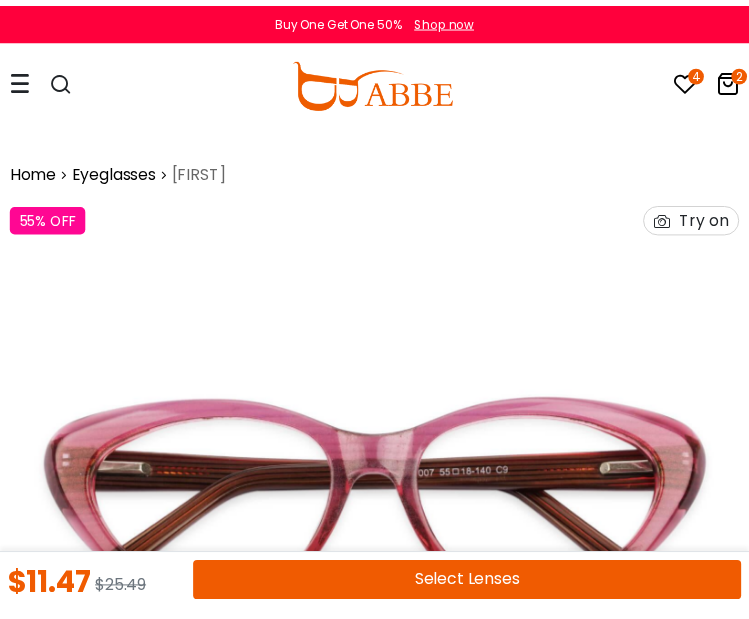 scroll, scrollTop: 0, scrollLeft: 0, axis: both 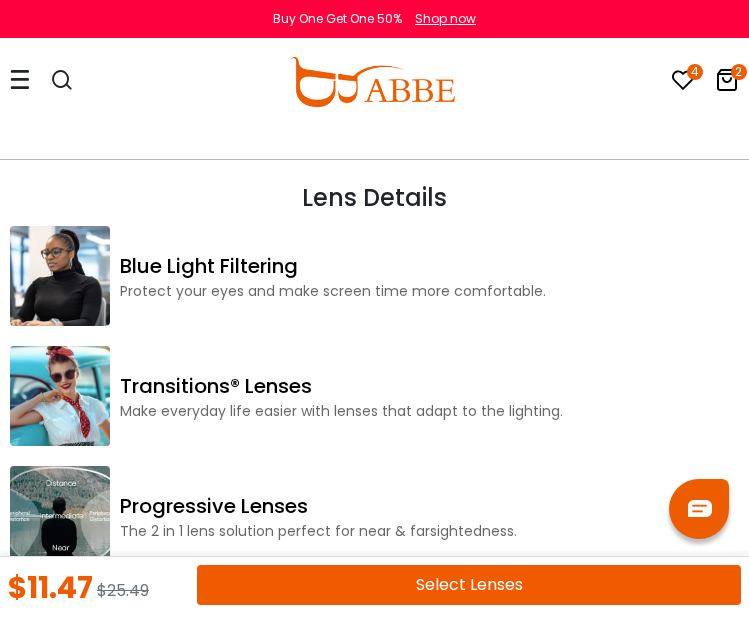click on "Select Lenses" at bounding box center (469, 585) 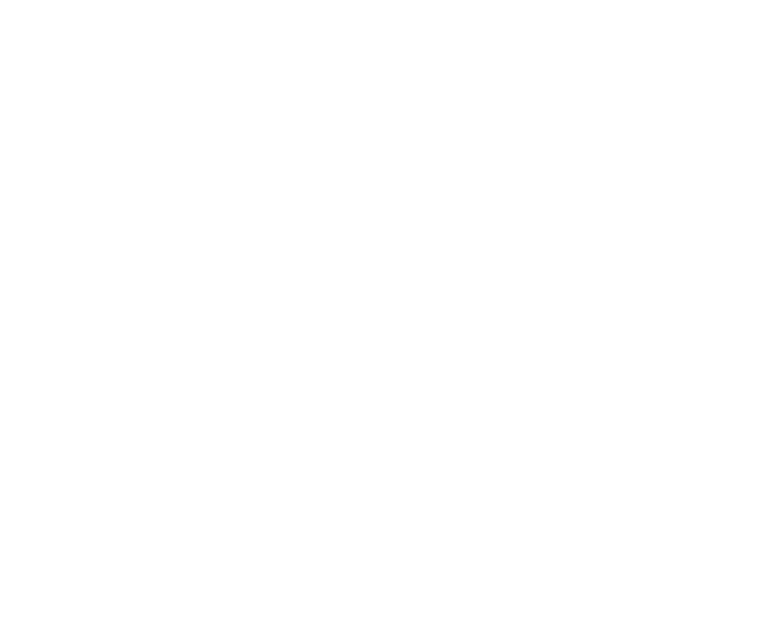 scroll, scrollTop: 0, scrollLeft: 0, axis: both 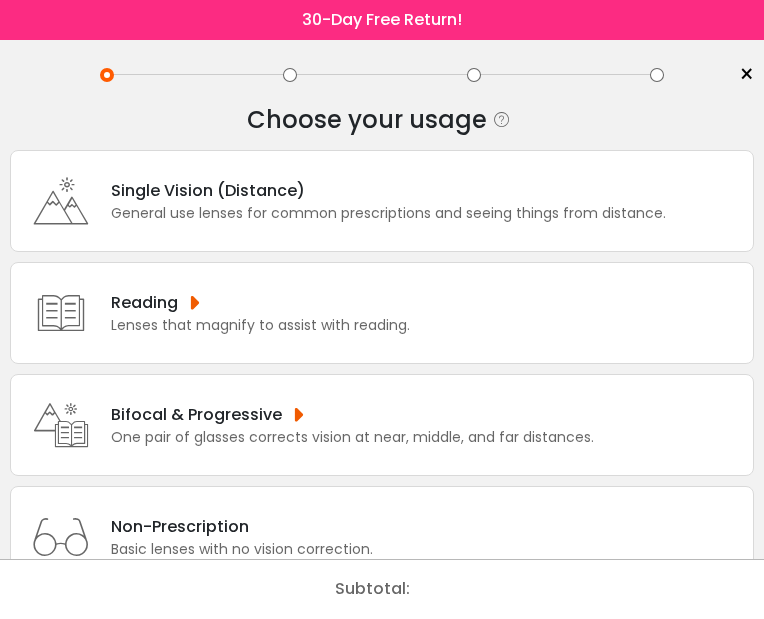 click on "Non-Prescription" at bounding box center [242, 526] 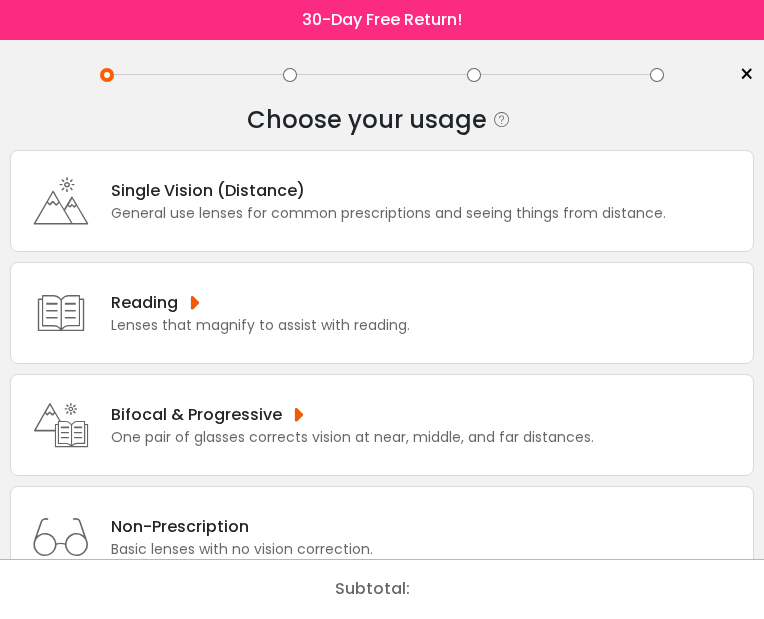 click on "Non-Prescription" at bounding box center (242, 526) 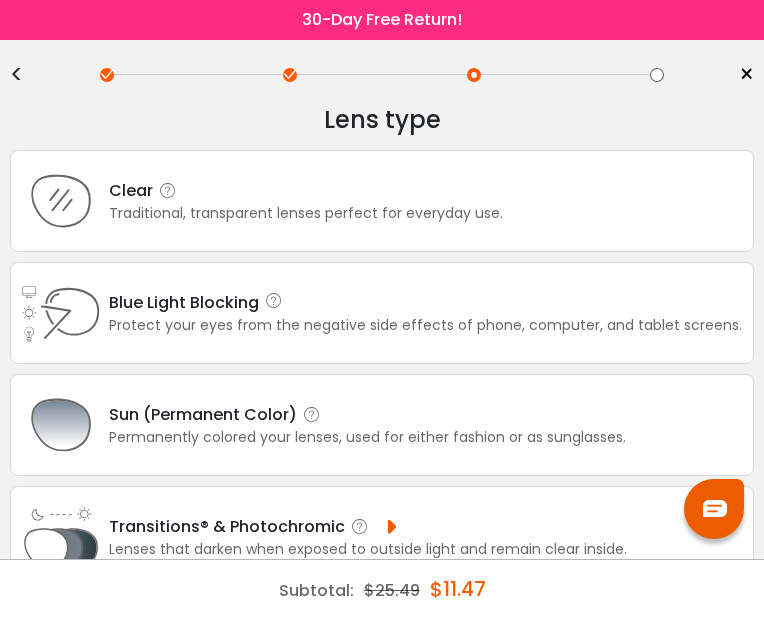 click on "Clear
Traditional, transparent lenses perfect for everyday use." at bounding box center [382, 201] 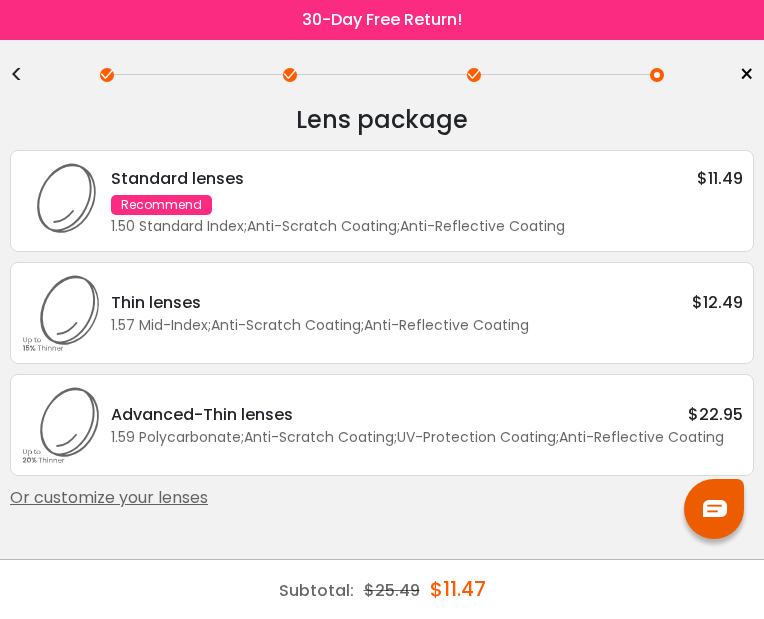 click on "Standard lenses
$11.49
Recommend
1.50 Standard Index ;
Anti-Scratch Coating ;
Anti-Reflective Coating ;" at bounding box center [422, 201] 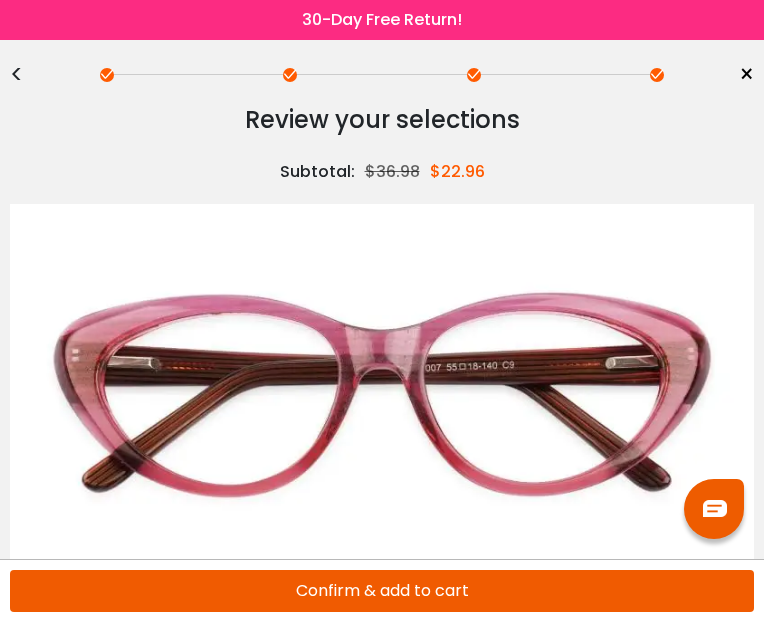 click on "Confirm & add to cart" at bounding box center [382, 591] 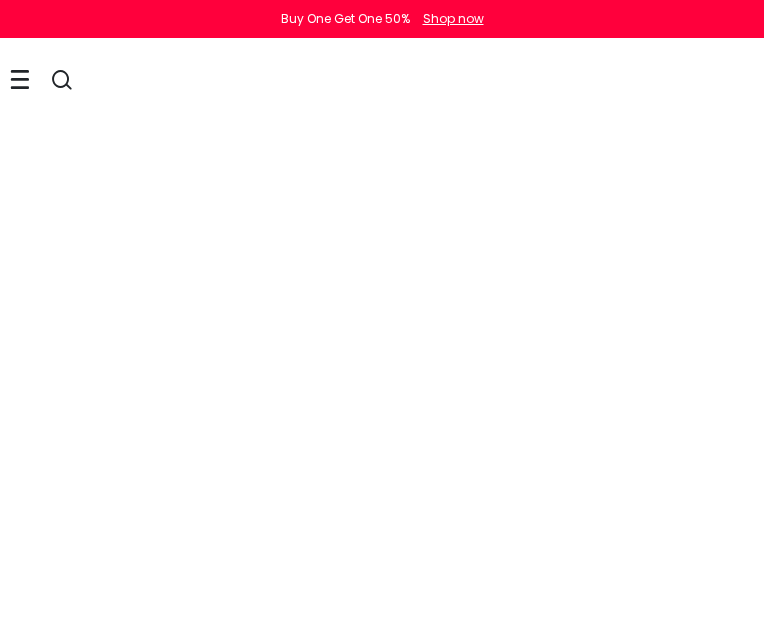 scroll, scrollTop: 0, scrollLeft: 0, axis: both 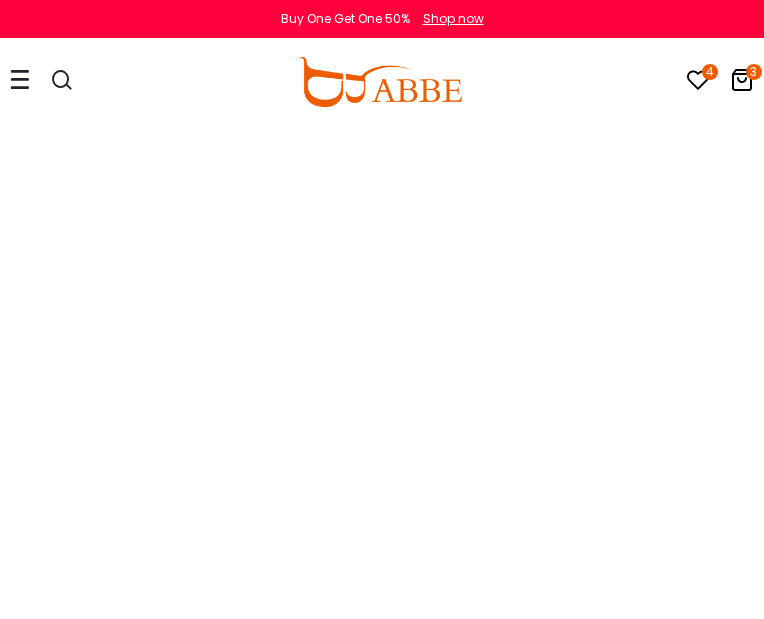 click at bounding box center [742, 80] 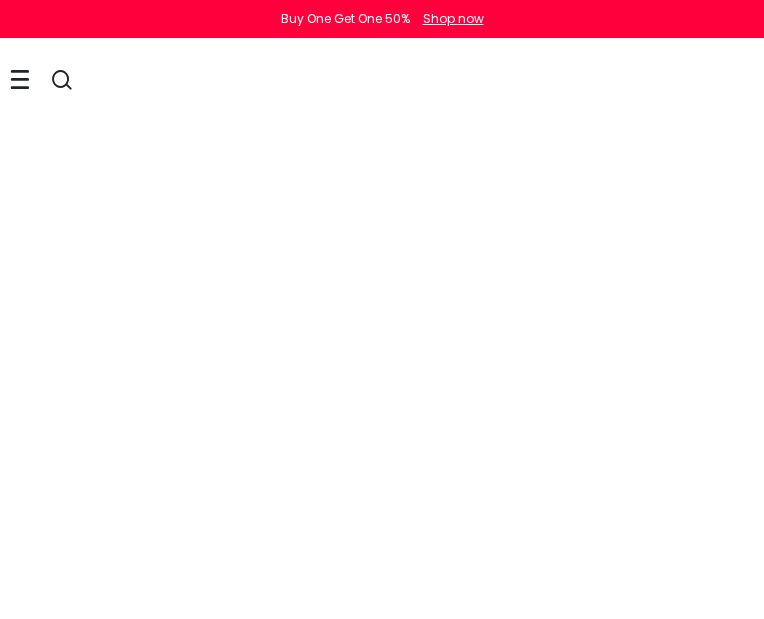 scroll, scrollTop: 0, scrollLeft: 0, axis: both 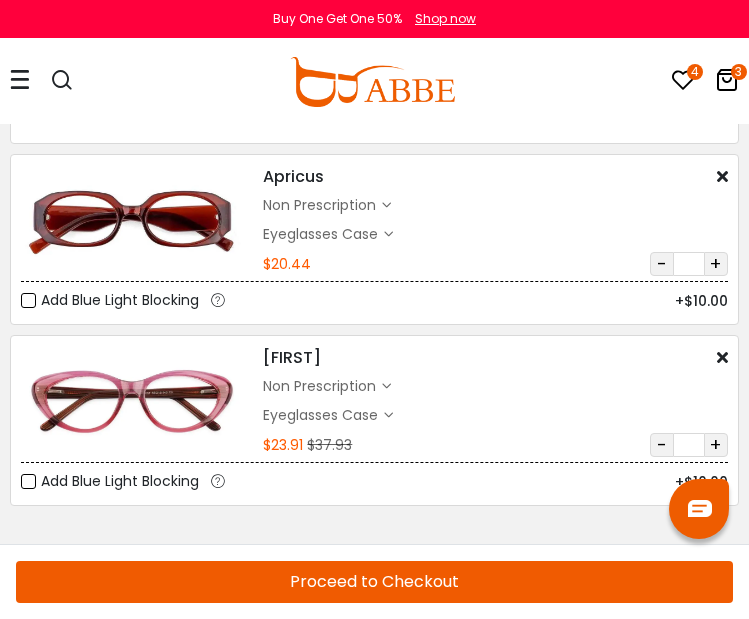 click on "Apricus
$8.00
non prescription
$11.49 $0.95" at bounding box center [374, 239] 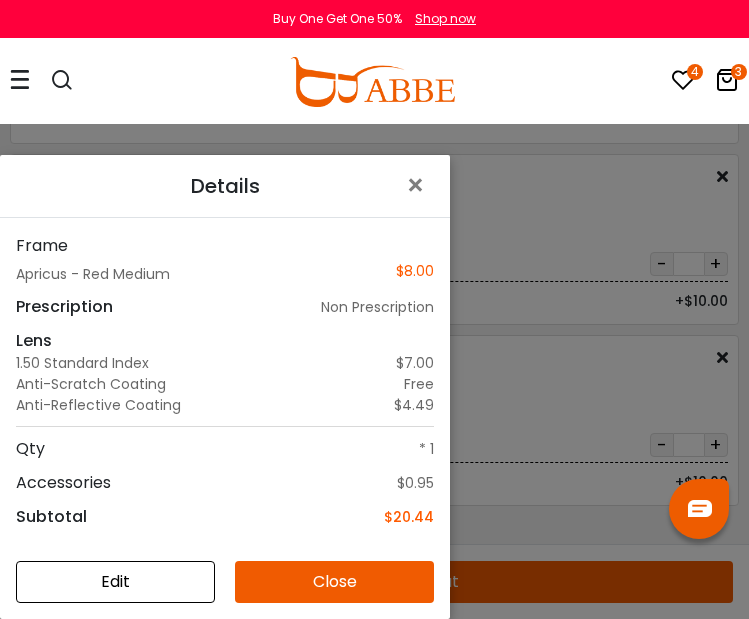 click on "Edit" at bounding box center (115, 582) 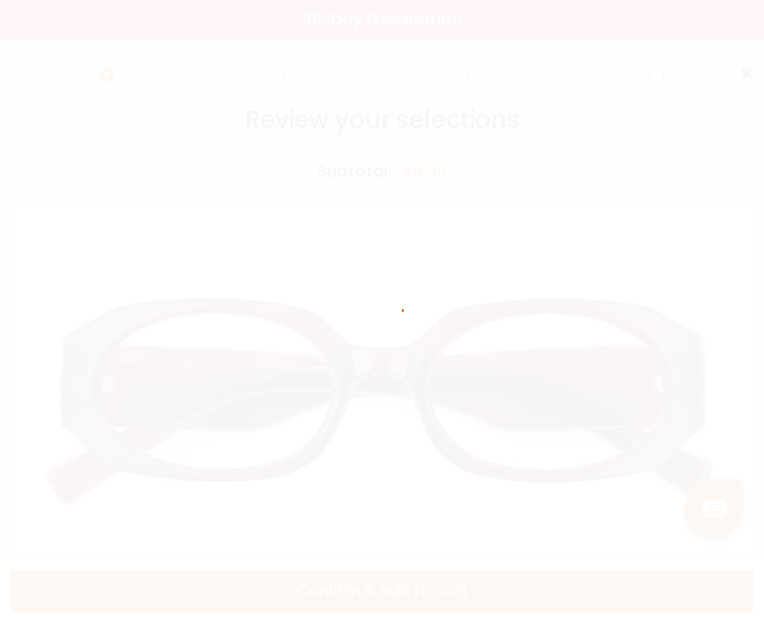 scroll, scrollTop: 0, scrollLeft: 0, axis: both 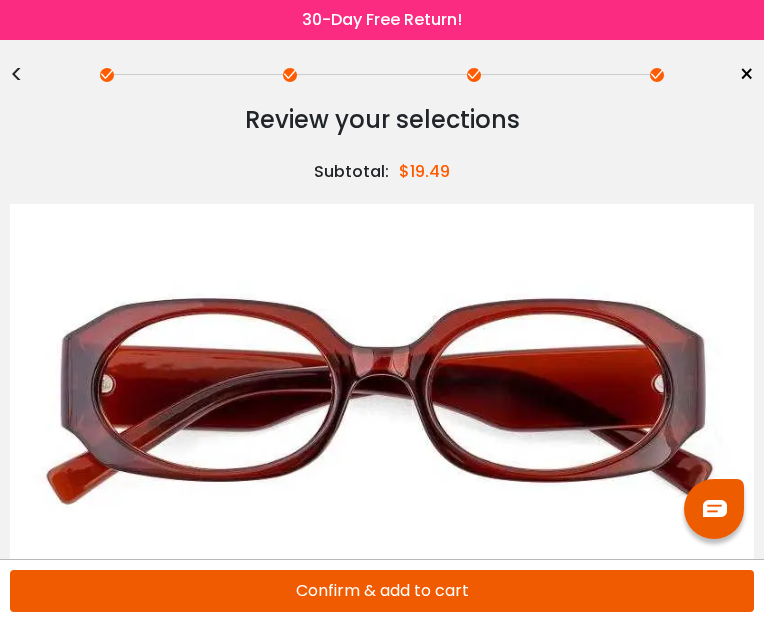 click on "<" at bounding box center (25, 75) 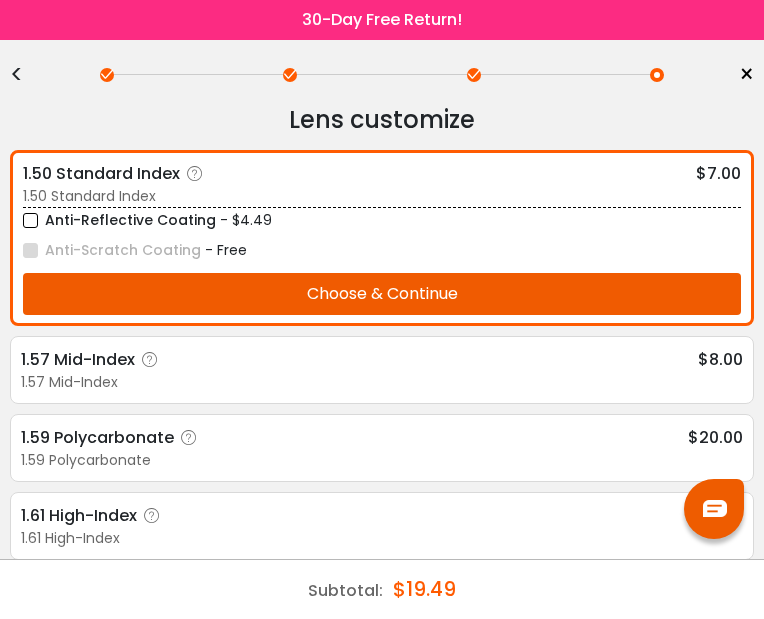 click on "Anti-Reflective Coating" at bounding box center [119, 220] 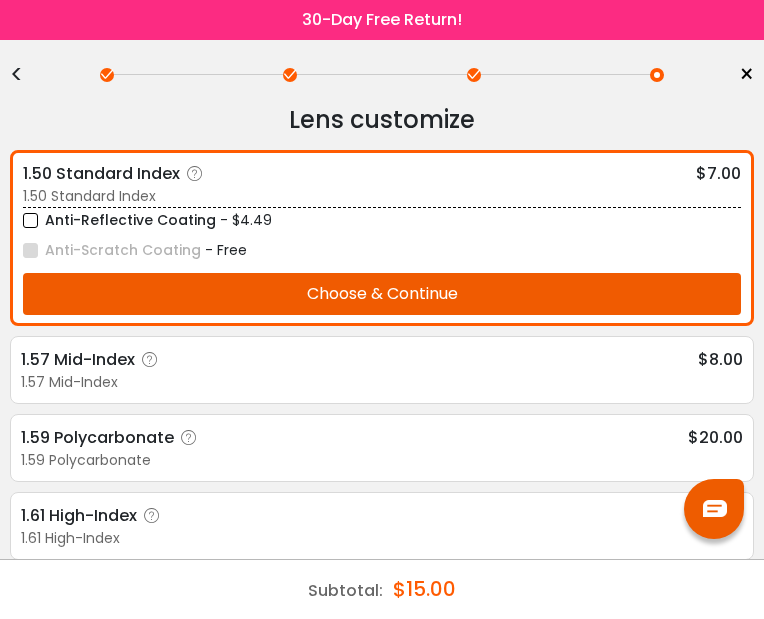 click on "Choose & Continue" at bounding box center [382, 294] 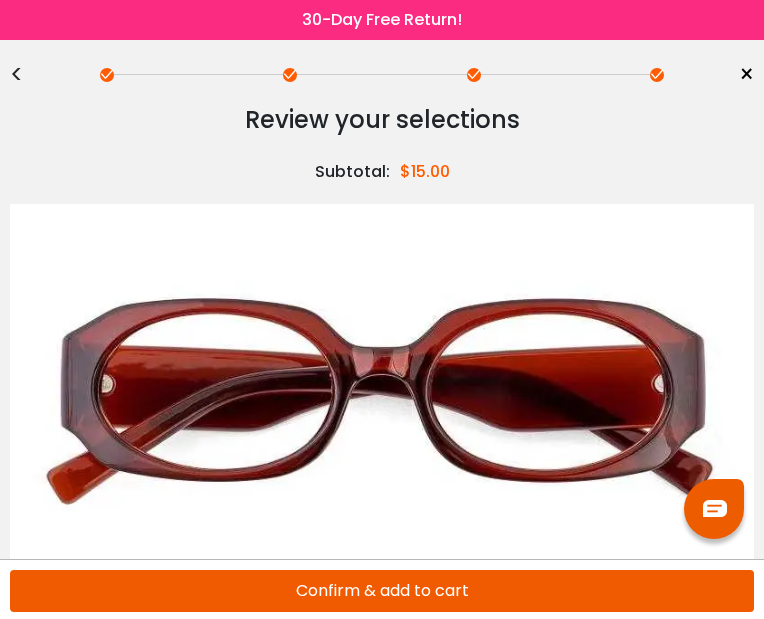 click on "Confirm & add to cart" at bounding box center [382, 591] 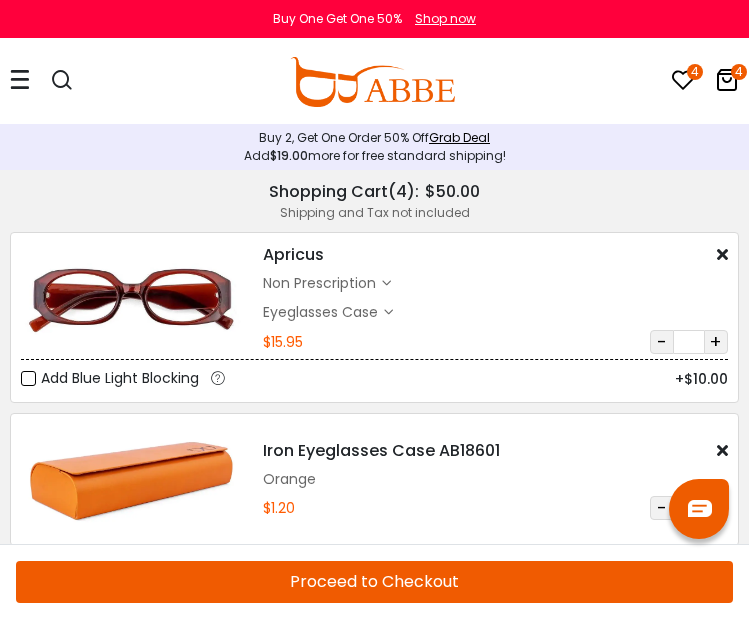 scroll, scrollTop: 0, scrollLeft: 0, axis: both 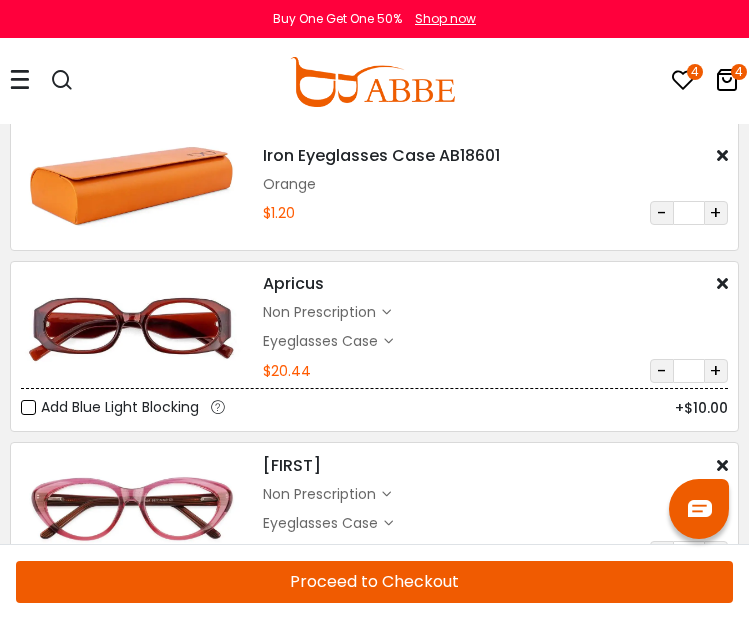 click at bounding box center (722, 283) 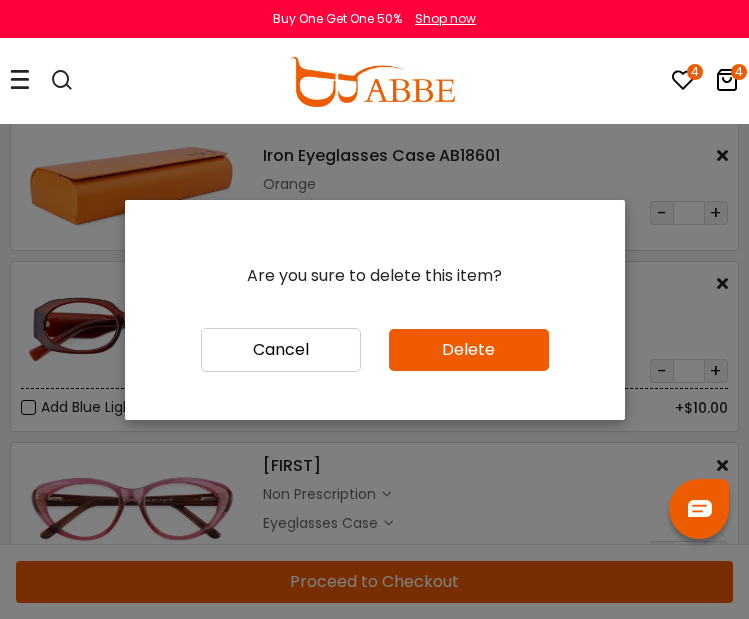 click on "Delete" at bounding box center [469, 350] 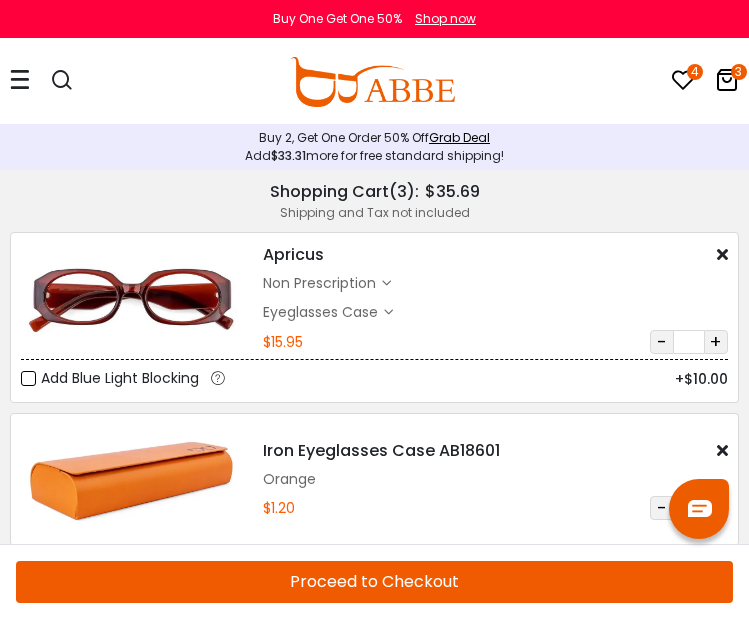 scroll, scrollTop: 0, scrollLeft: 0, axis: both 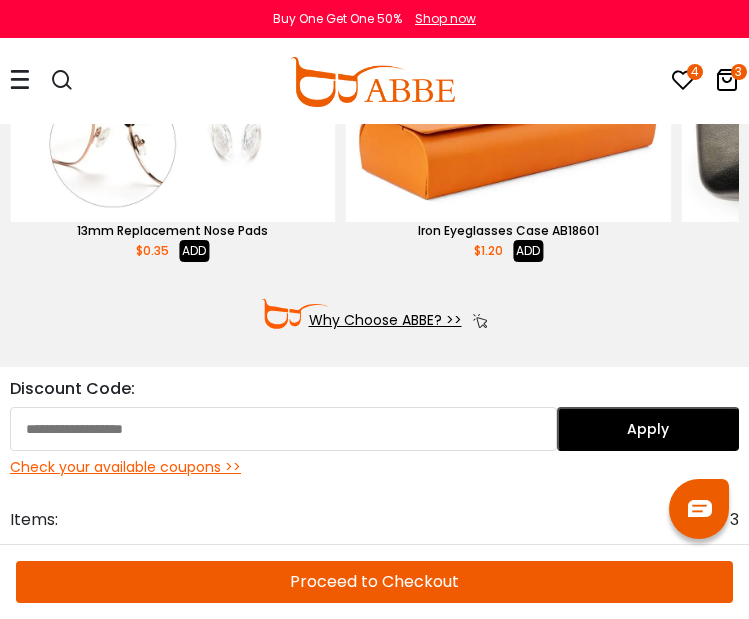 click on "Proceed to Checkout" at bounding box center [374, 582] 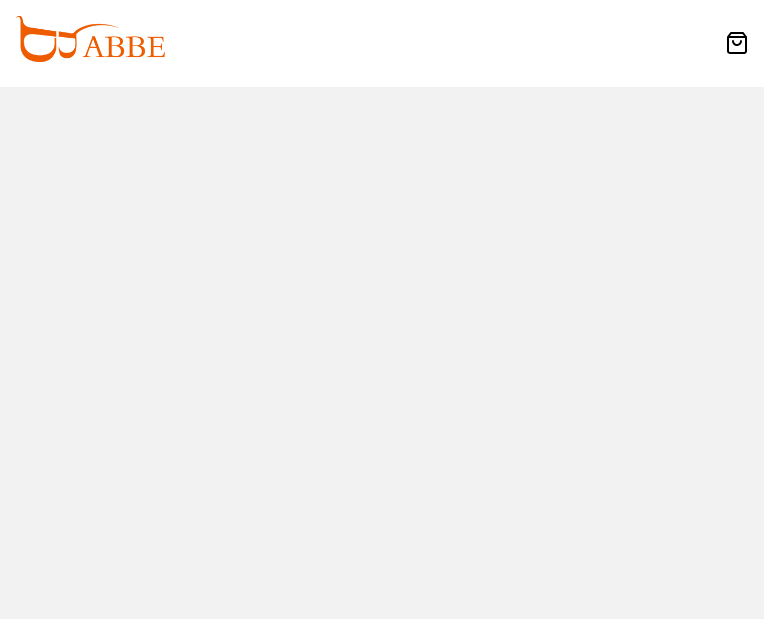 scroll, scrollTop: 0, scrollLeft: 0, axis: both 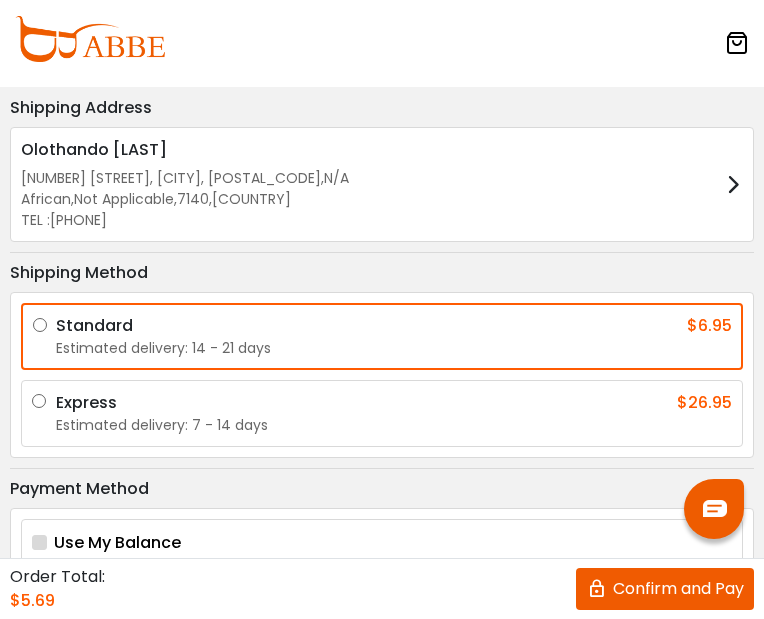 drag, startPoint x: 665, startPoint y: 526, endPoint x: 666, endPoint y: 587, distance: 61.008198 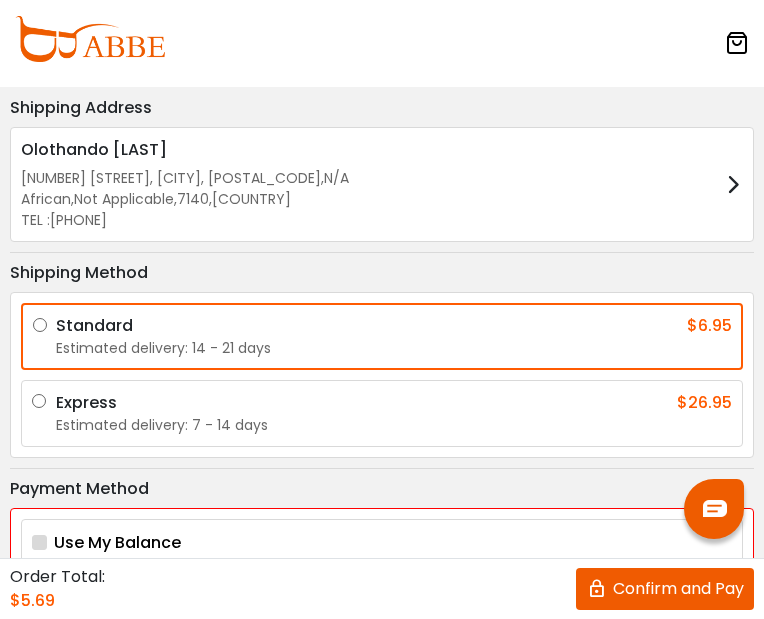 click on "Confirm and Pay" at bounding box center (665, 589) 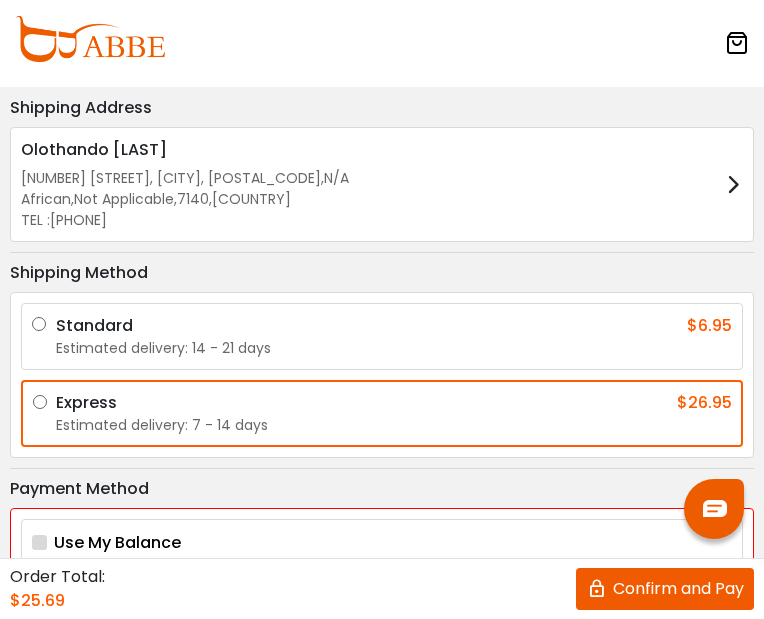 click on "Estimated delivery: 14 - 21 days" at bounding box center (394, 348) 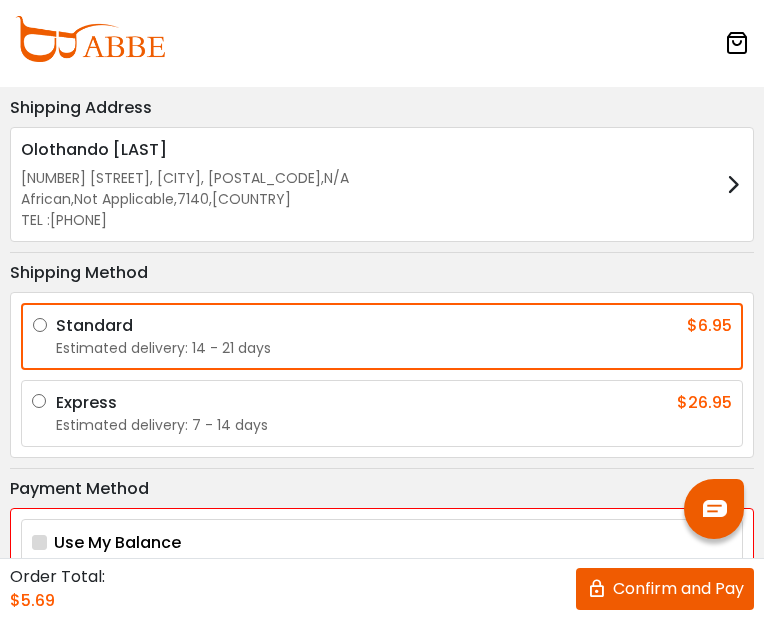 click on "Confirm and Pay" at bounding box center [665, 589] 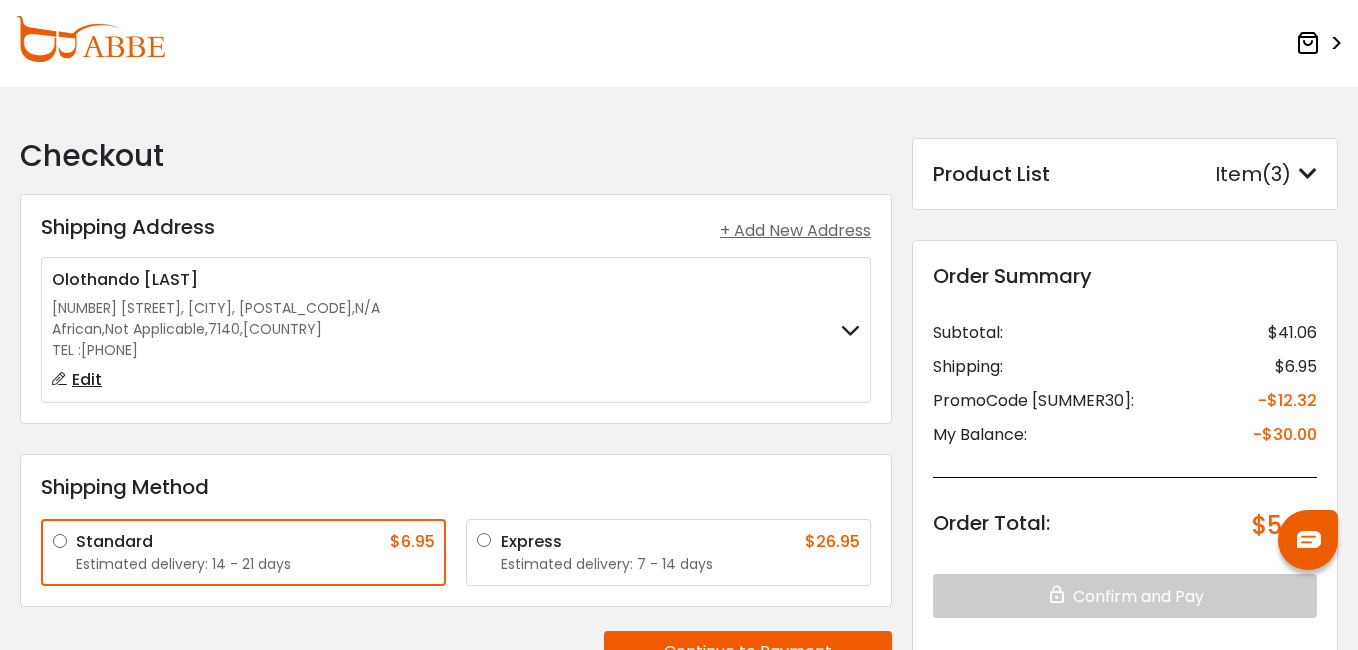 click on "Order Summary
Subtotal:
$41.06
Shipping:
$6.95
PromoCode [SUMMER30]:
-$12.32
My Balance:
-$30.00
Order Total:
$5.69
Confirm and Pay" at bounding box center (1125, 439) 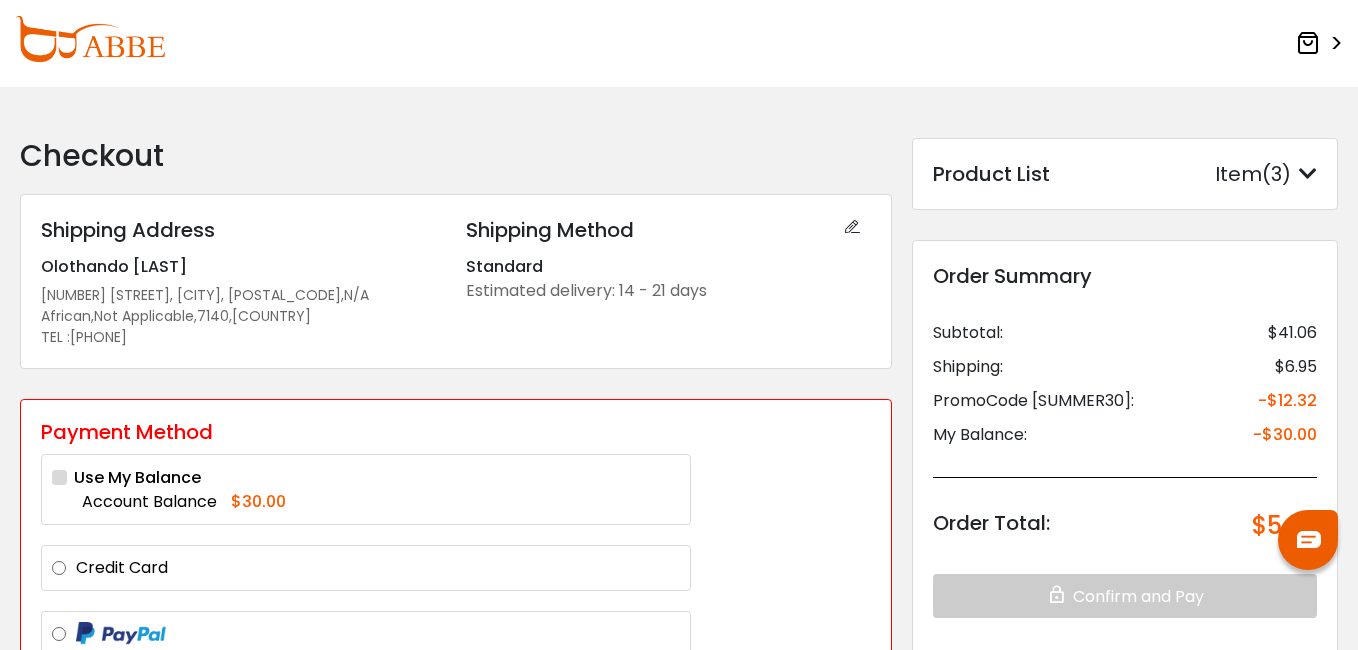 click at bounding box center (366, 634) 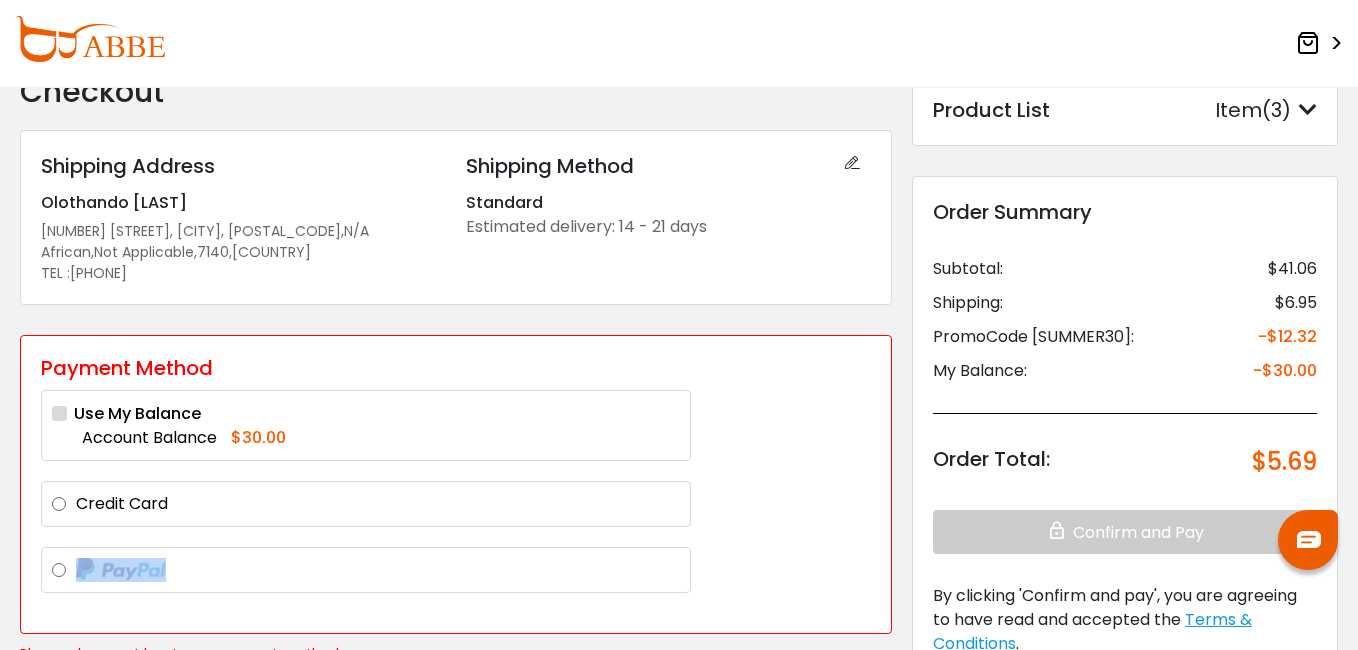 click on "Payment Method
Payment Method
Use My Balance
Account Balance
$30.00
Credit Card
*Name on card
[FIRST]
*Card number
Expiration date
*CVV/CVC
Billing address is the same as shipping address." at bounding box center [456, 500] 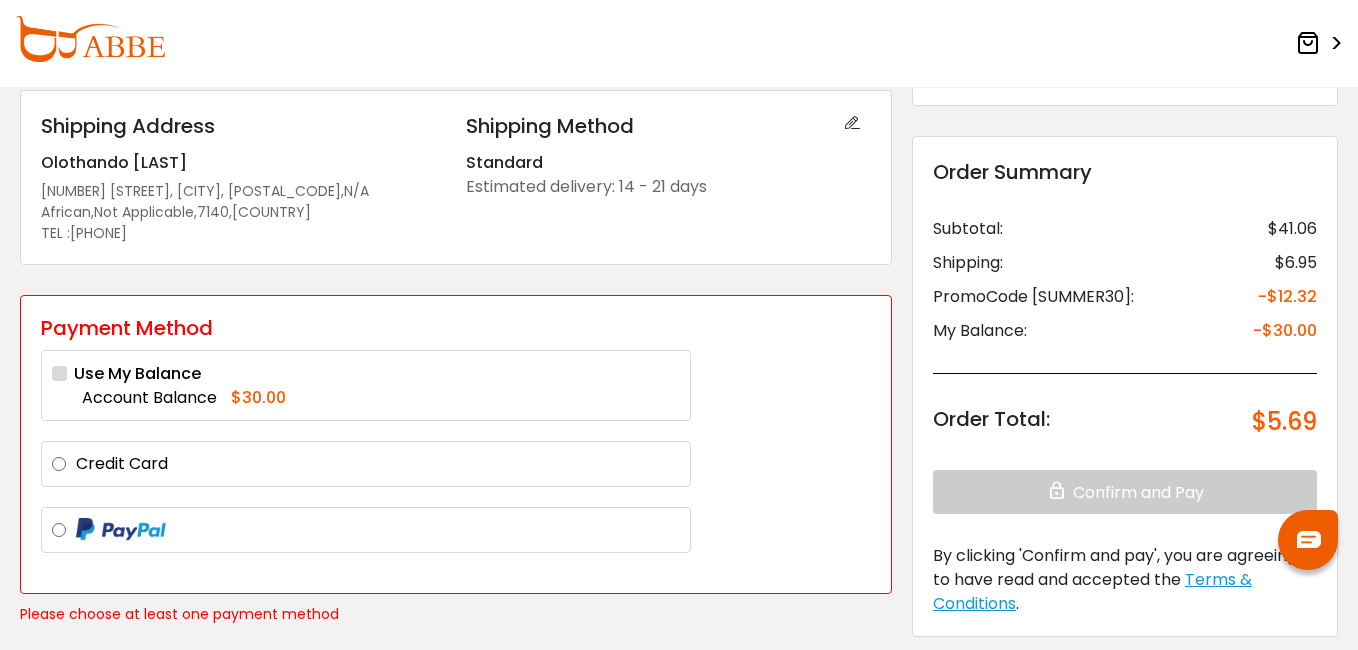click on "Payment Method
Use My Balance
Account Balance
$30.00
Credit Card
*Name on card
[FIRST]
*Card number
Expiration date
*CVV/CVC
Billing address is the same as shipping address." at bounding box center [456, 445] 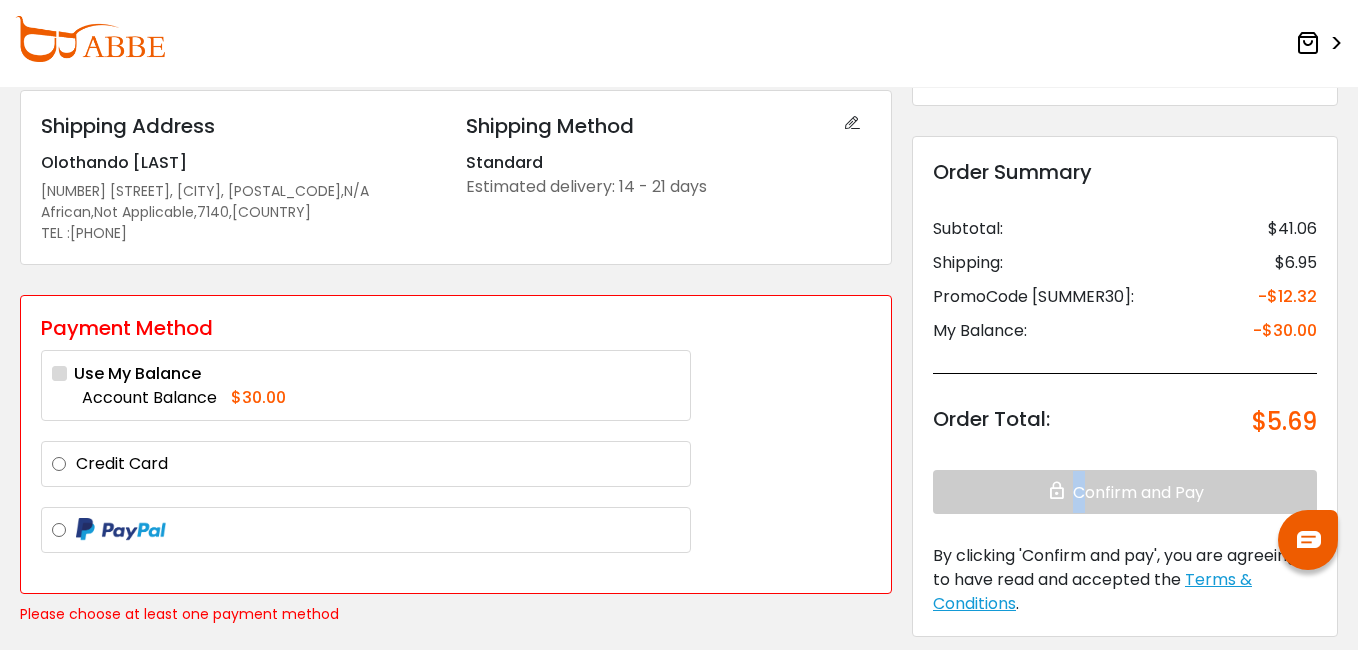 click on "Order Summary
Subtotal:
$41.06
Shipping:
$6.95
PromoCode [SUMMER30]:
-$12.32
My Balance:
-$30.00
Order Total:
$5.69
Confirm and Pay" at bounding box center [1125, 335] 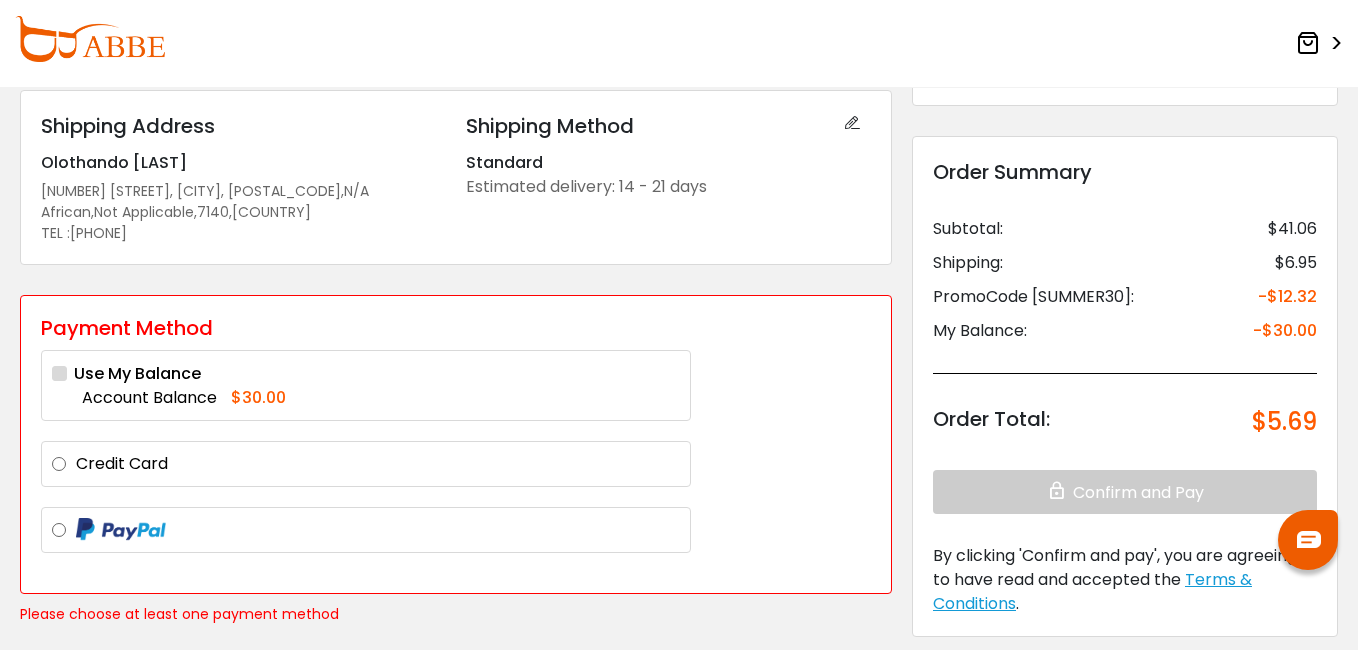 click on "Order Summary
Subtotal:
$41.06
Shipping:
$6.95
PromoCode [SUMMER30]:
-$12.32
My Balance:
-$30.00
Order Total:
$5.69
Confirm and Pay" at bounding box center [1125, 335] 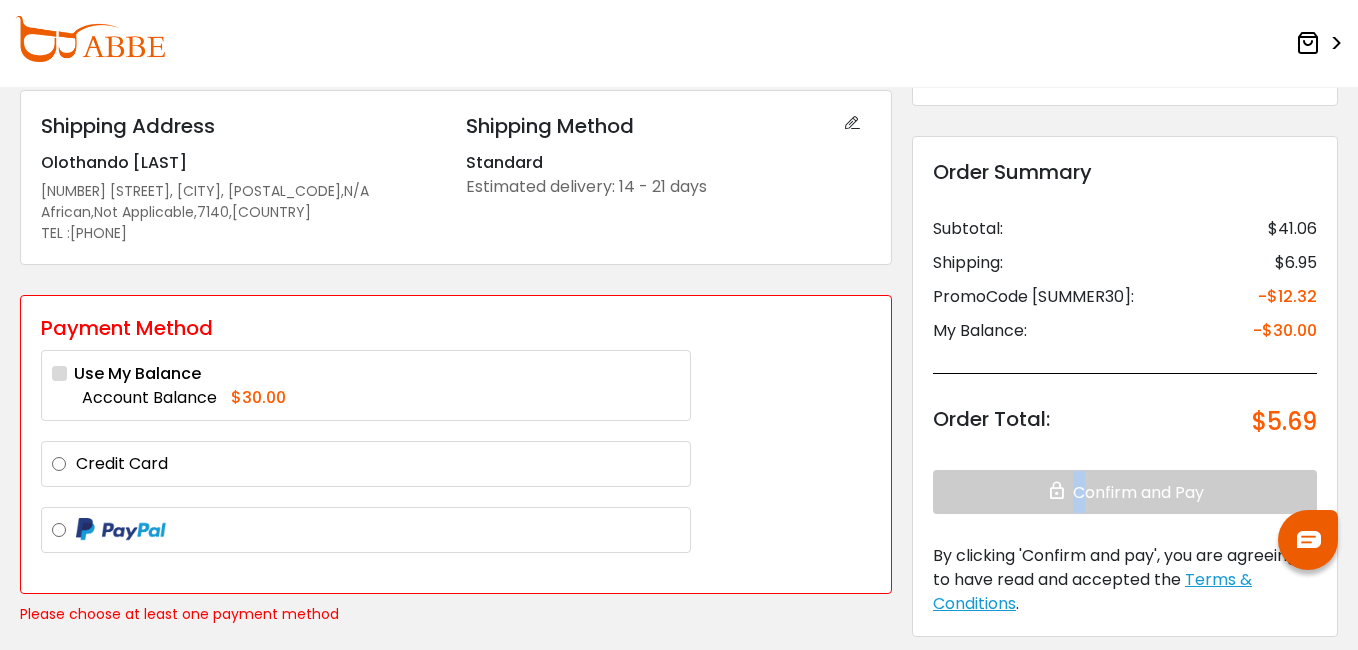 click on "Order Summary
Subtotal:
$41.06
Shipping:
$6.95
PromoCode [SUMMER30]:
-$12.32
My Balance:
-$30.00
Order Total:
$5.69
Confirm and Pay" at bounding box center (1125, 335) 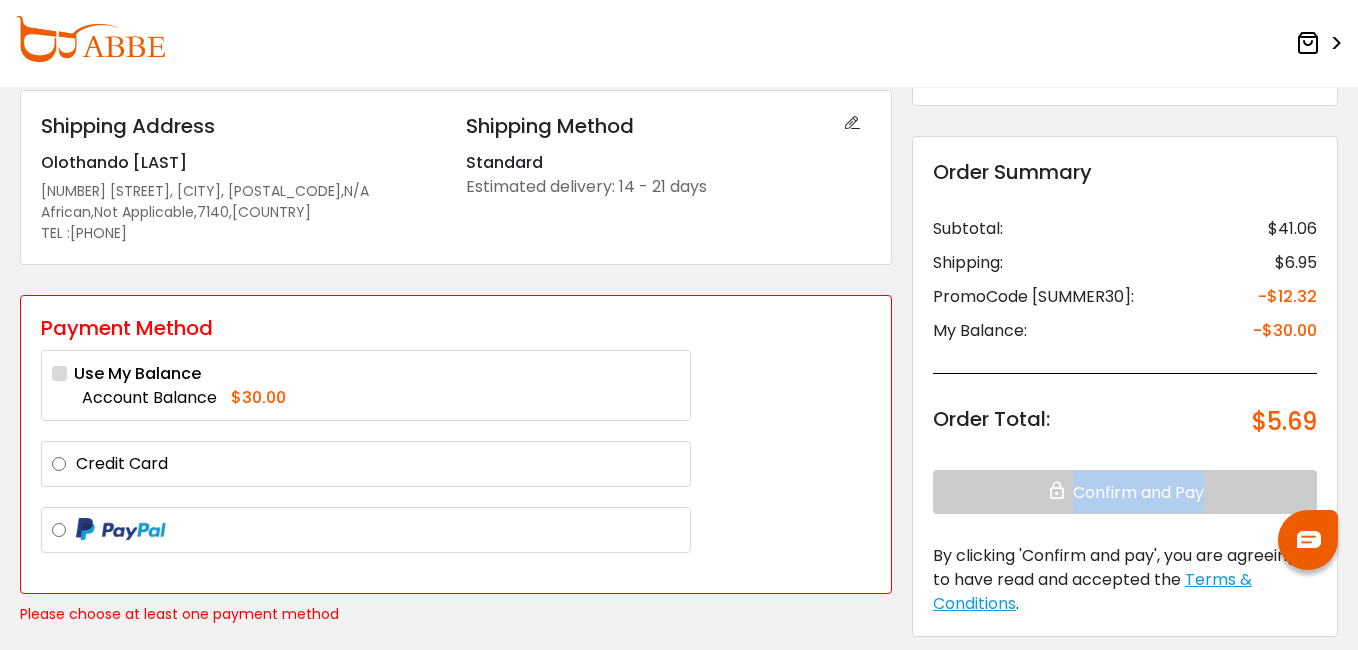 click on "Order Summary
Subtotal:
$41.06
Shipping:
$6.95
PromoCode [SUMMER30]:
-$12.32
My Balance:
-$30.00
Order Total:
$5.69
Confirm and Pay" at bounding box center (1125, 335) 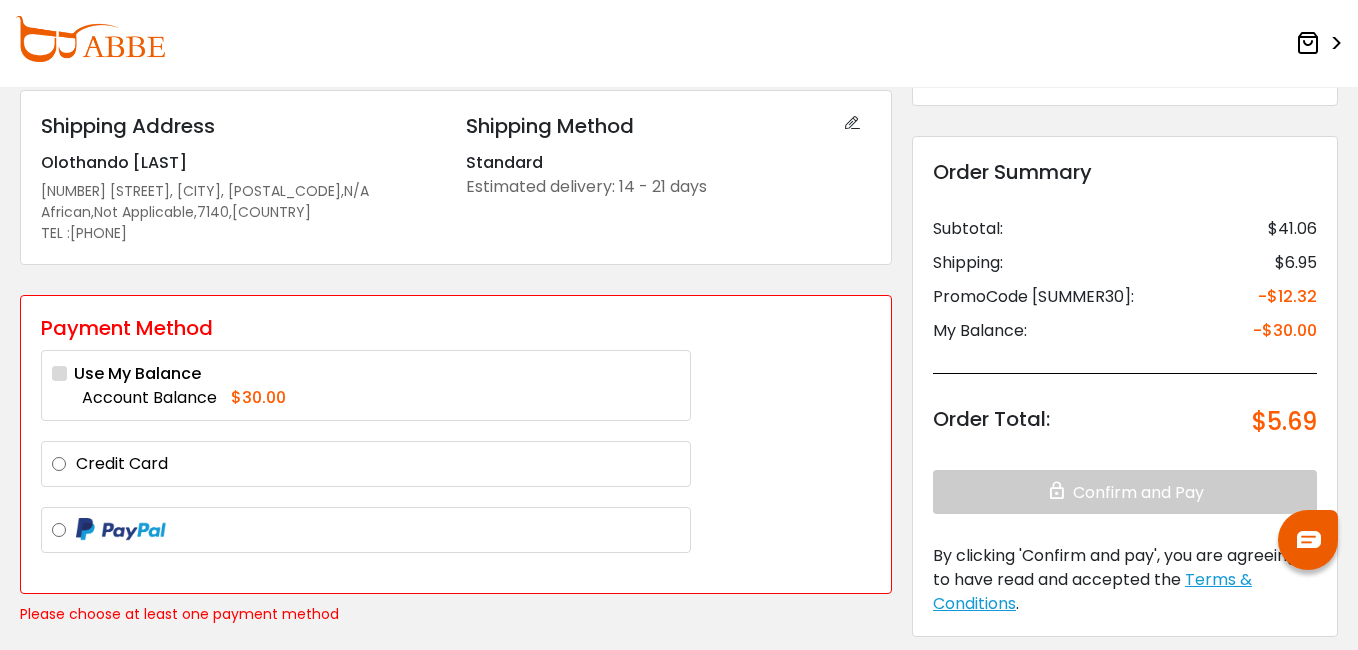 click at bounding box center (378, 530) 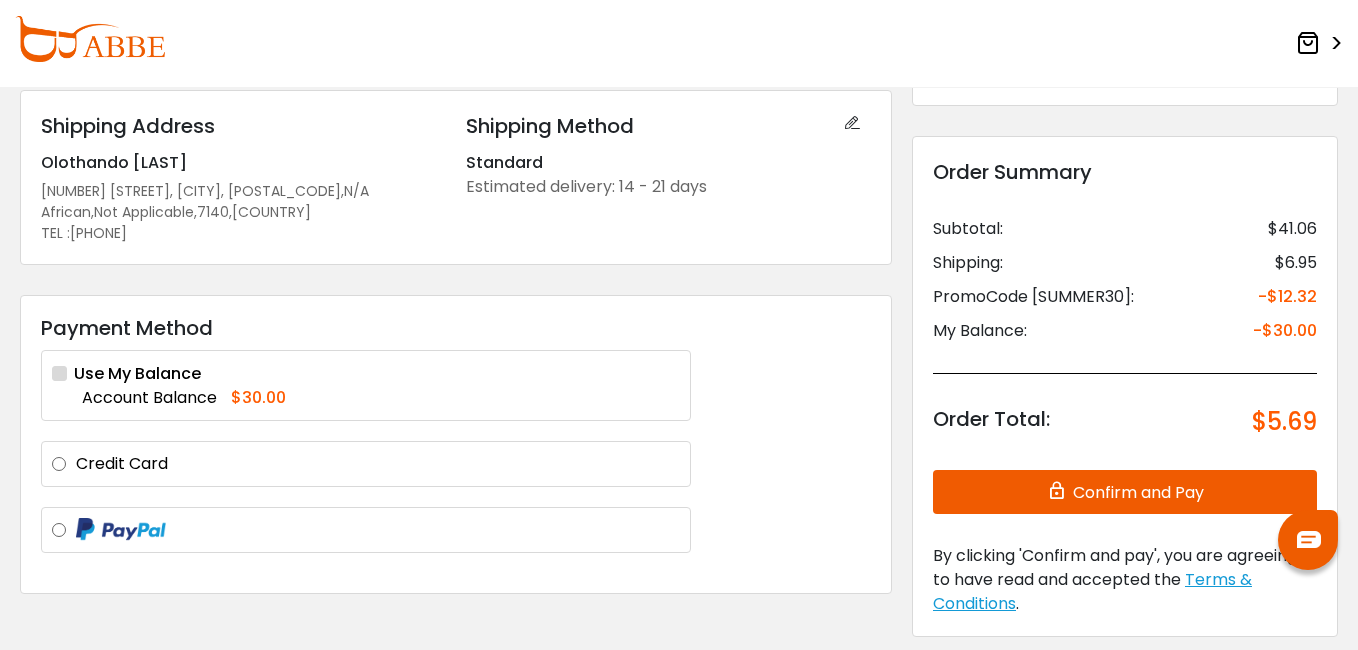 click on "Confirm and Pay" at bounding box center [1125, 492] 